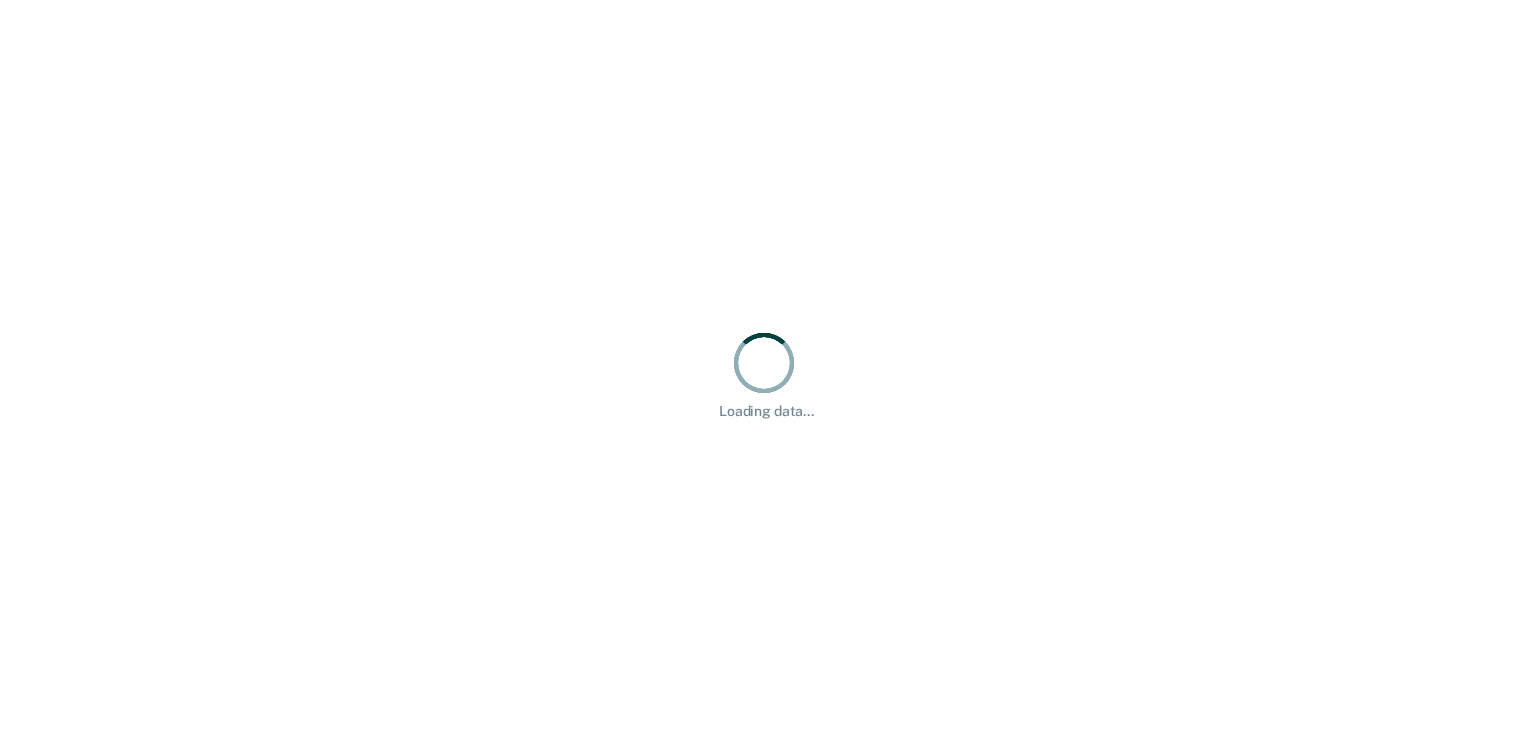 scroll, scrollTop: 0, scrollLeft: 0, axis: both 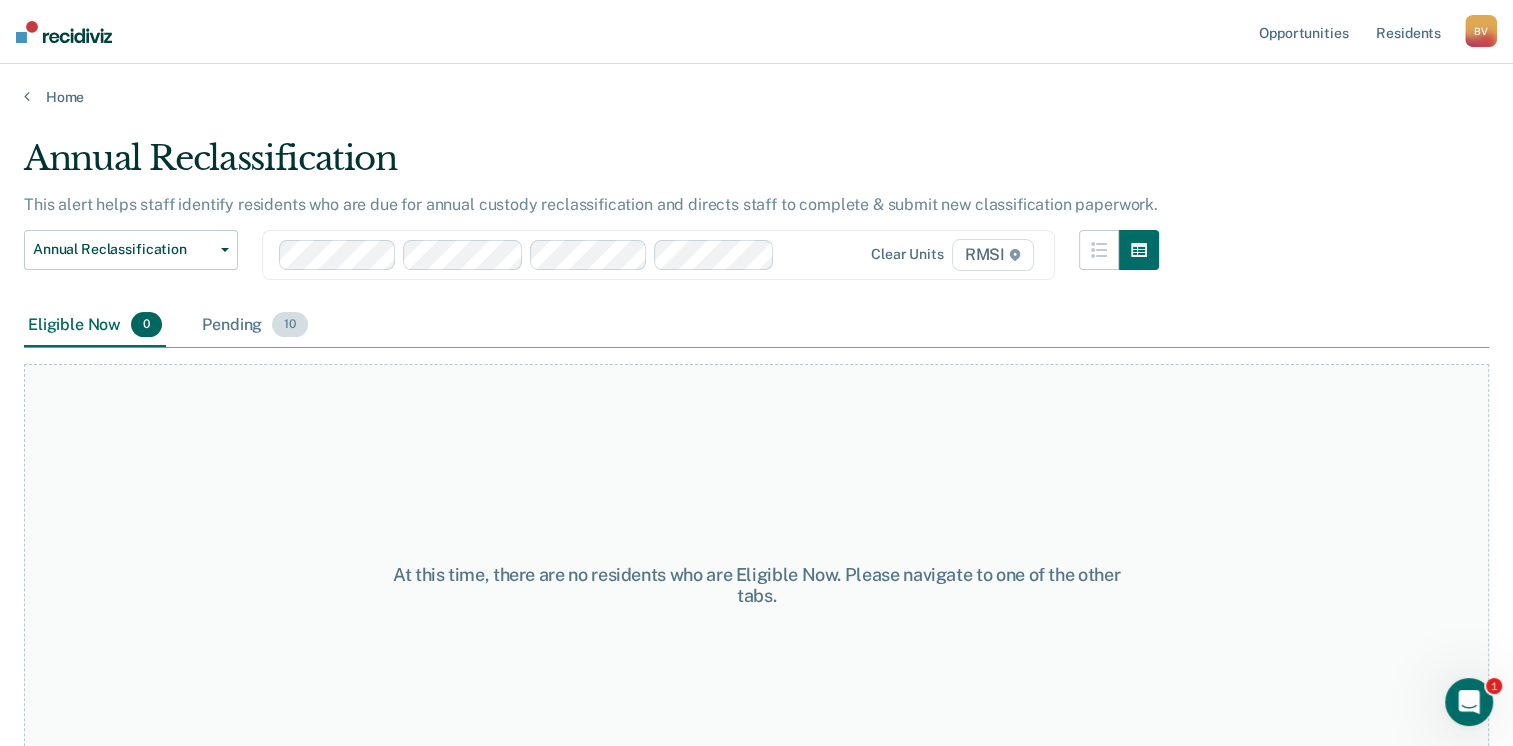 click on "10" at bounding box center (290, 325) 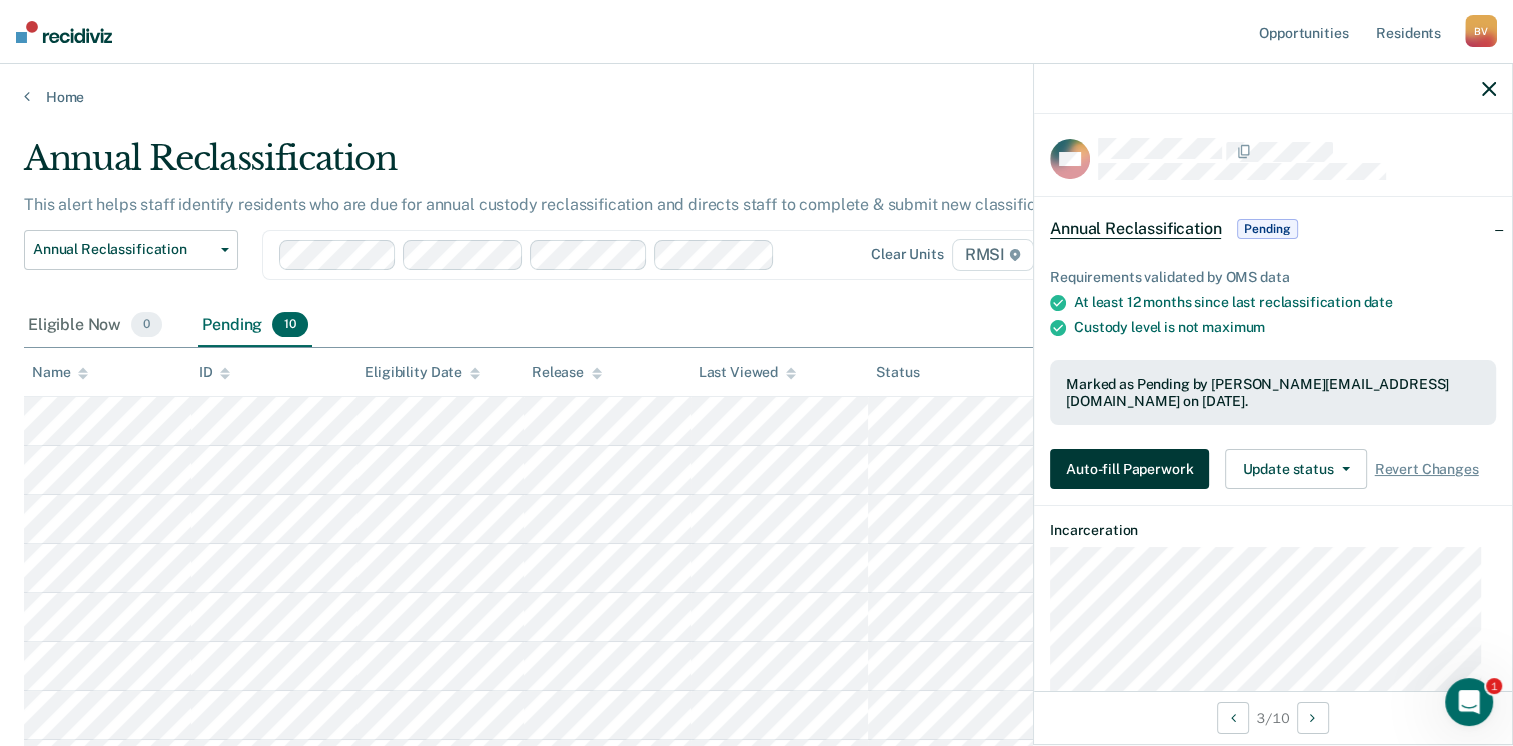 click on "Auto-fill Paperwork" at bounding box center [1129, 469] 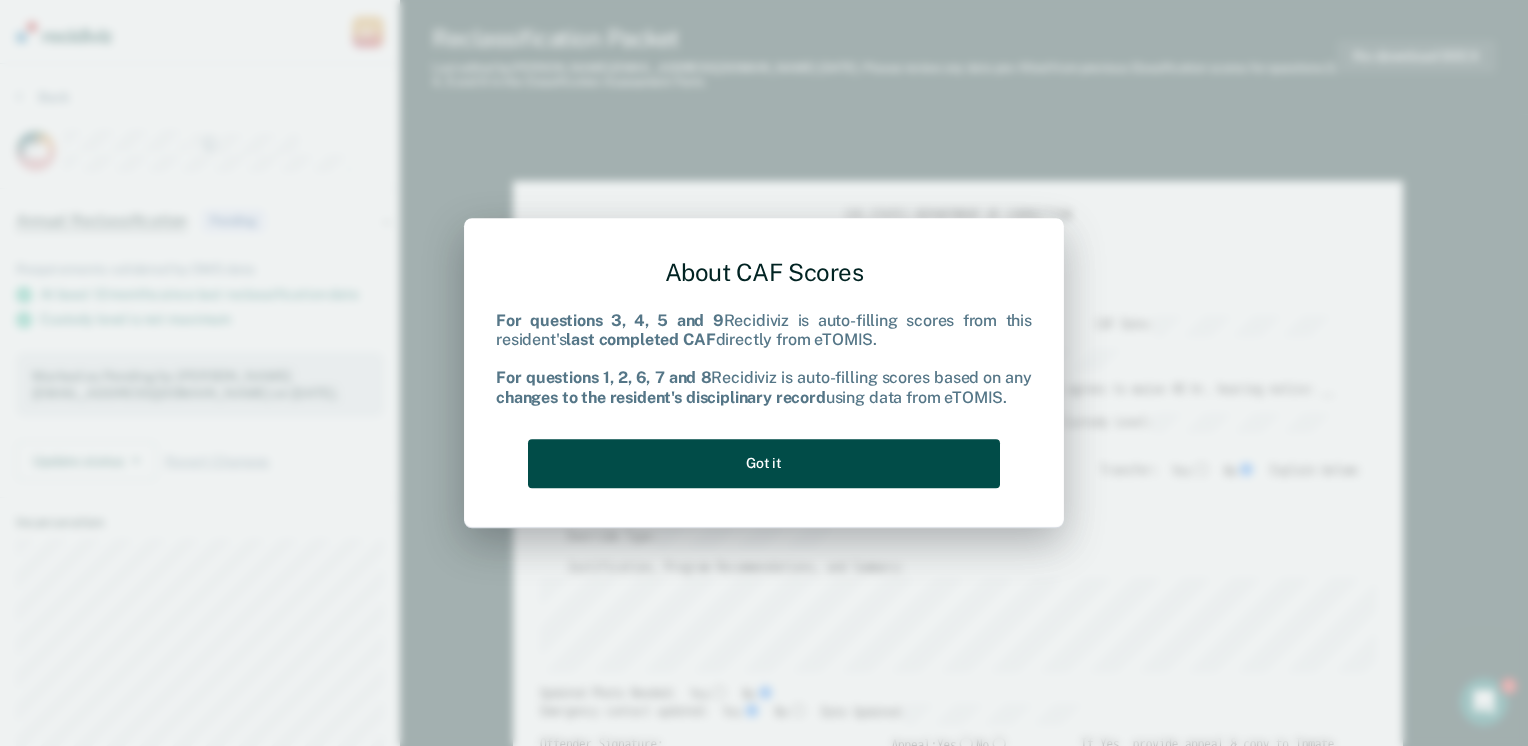 click on "Got it" at bounding box center (764, 463) 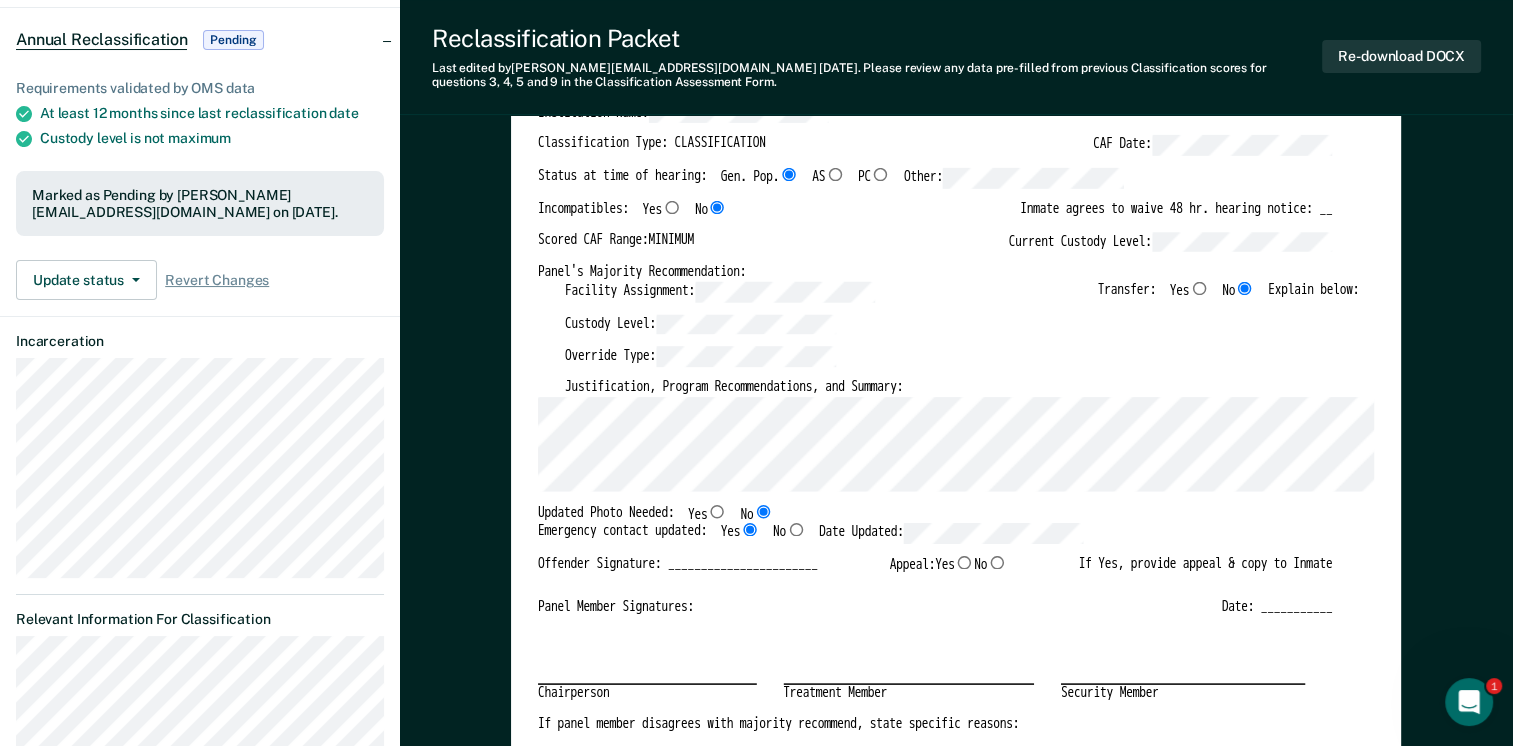 scroll, scrollTop: 300, scrollLeft: 0, axis: vertical 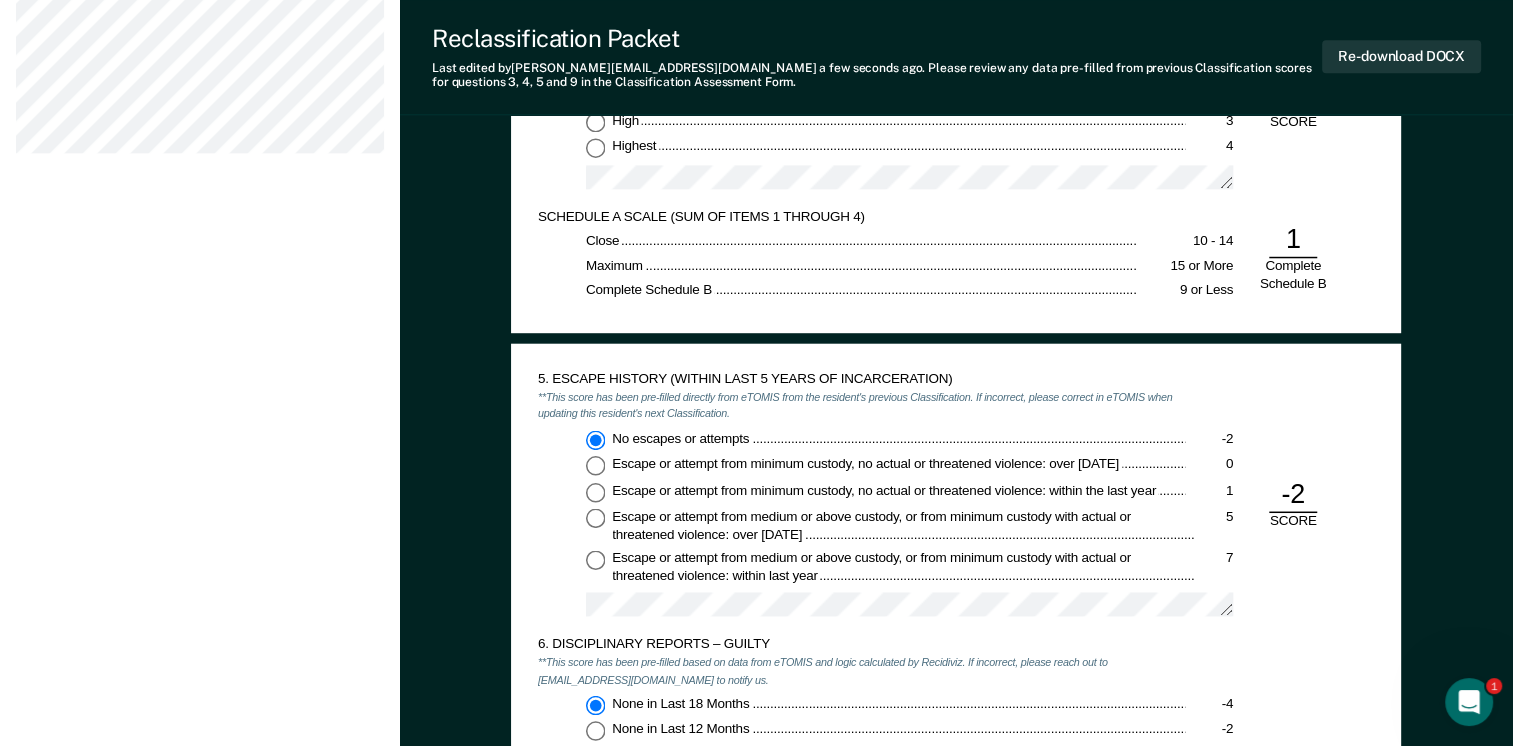 click on "Low 0 Moderate 1 High 3 Highest 4" at bounding box center (861, 130) 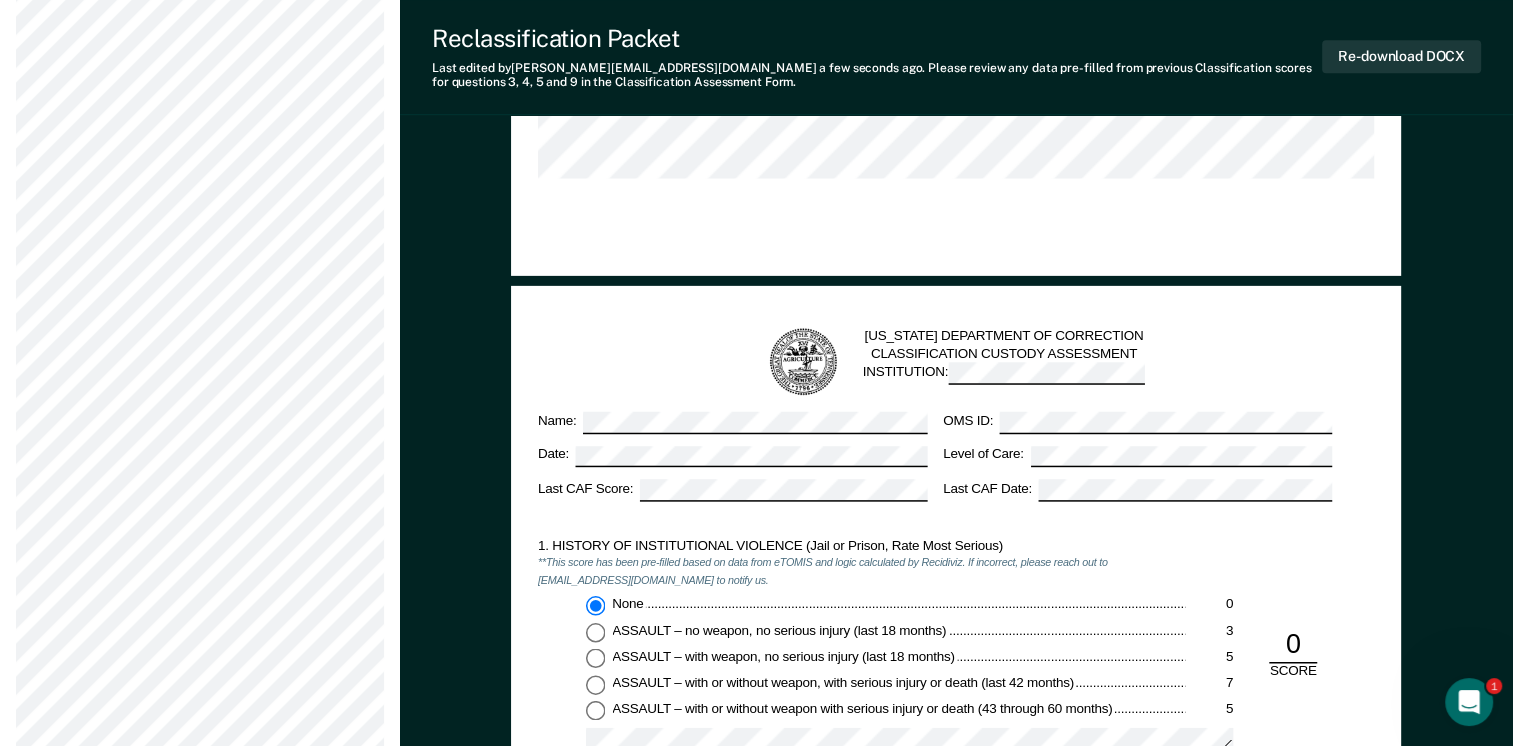 scroll, scrollTop: 1100, scrollLeft: 0, axis: vertical 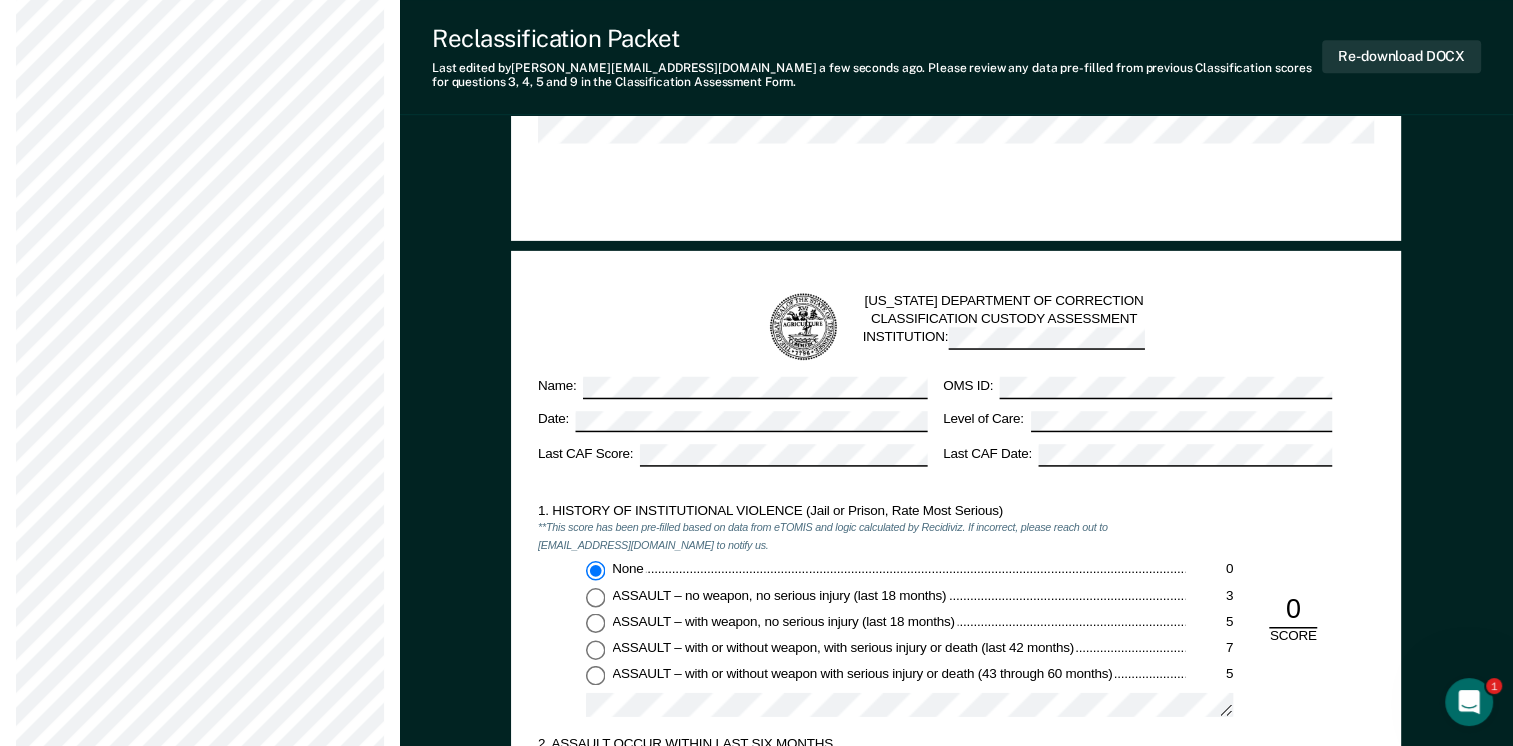 click on "[US_STATE] DEPARTMENT OF CORRECTION  CLASSIFICATION CUSTODY ASSESSMENT  INSTITUTION:" at bounding box center [956, 327] 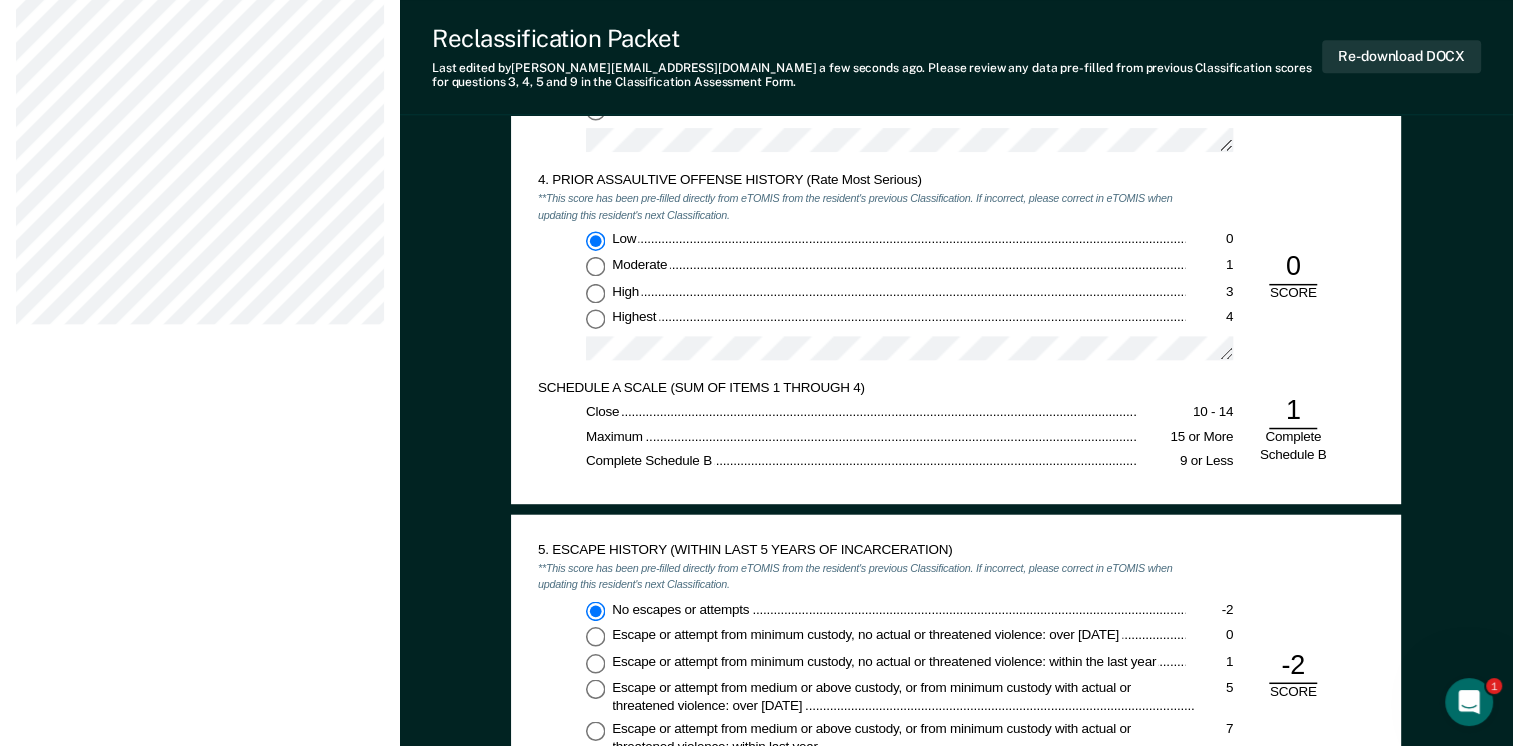 scroll, scrollTop: 2200, scrollLeft: 0, axis: vertical 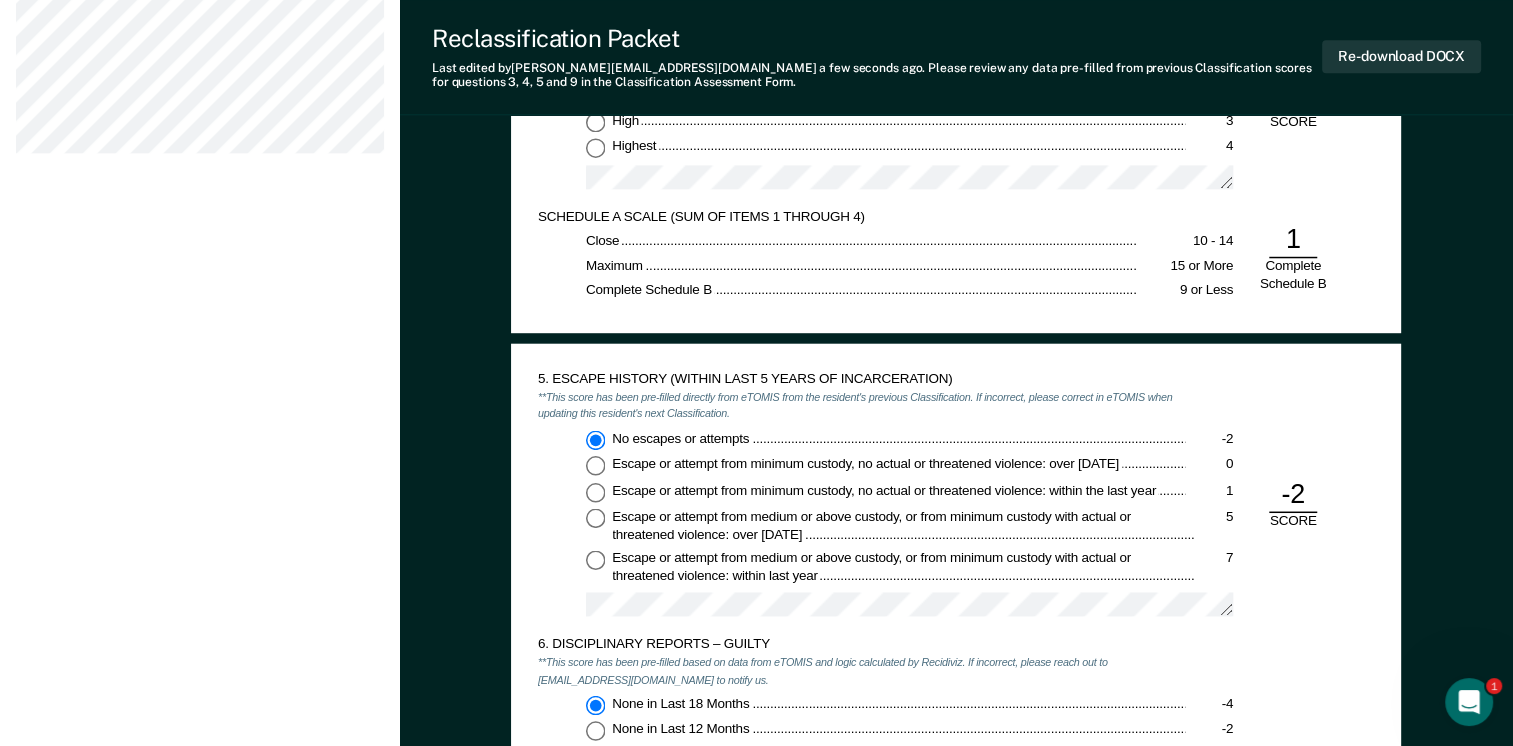 click on "5. ESCAPE HISTORY (WITHIN LAST 5 YEARS OF INCARCERATION) **This score has been pre-filled directly from eTOMIS from the resident's previous Classification. If incorrect, please correct in eTOMIS when updating this resident's next Classification. No escapes or attempts -2 Escape or attempt from minimum custody, no actual or threatened violence: over [DATE] 0 Escape or attempt from minimum custody, no actual or threatened violence: within the last year 1 Escape or attempt from medium or above custody, or from minimum custody with actual or threatened violence: over [DATE] 5 Escape or attempt from medium or above custody, or from minimum custody with actual or threatened violence: within last year 7 -2 SCORE" at bounding box center [956, 503] 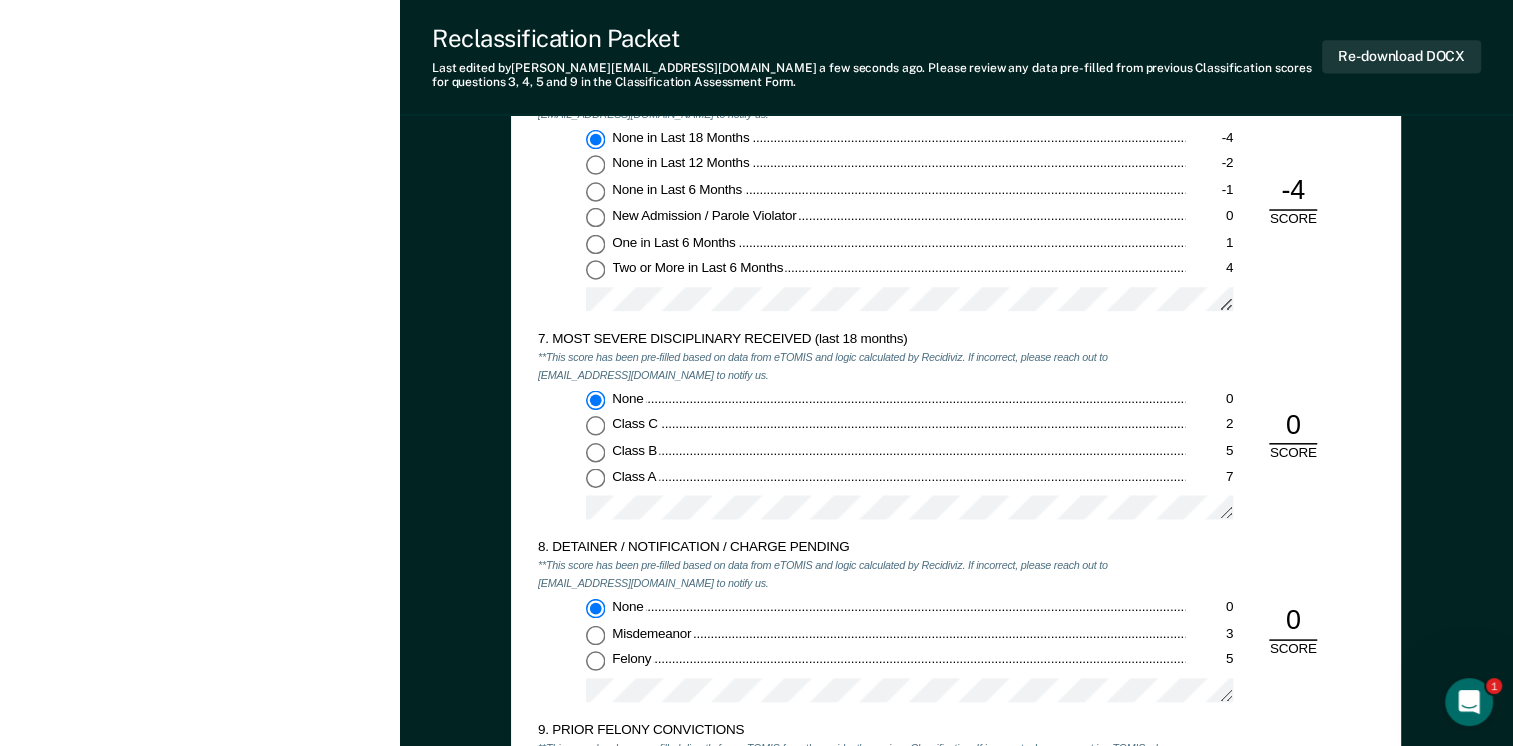 scroll, scrollTop: 2800, scrollLeft: 0, axis: vertical 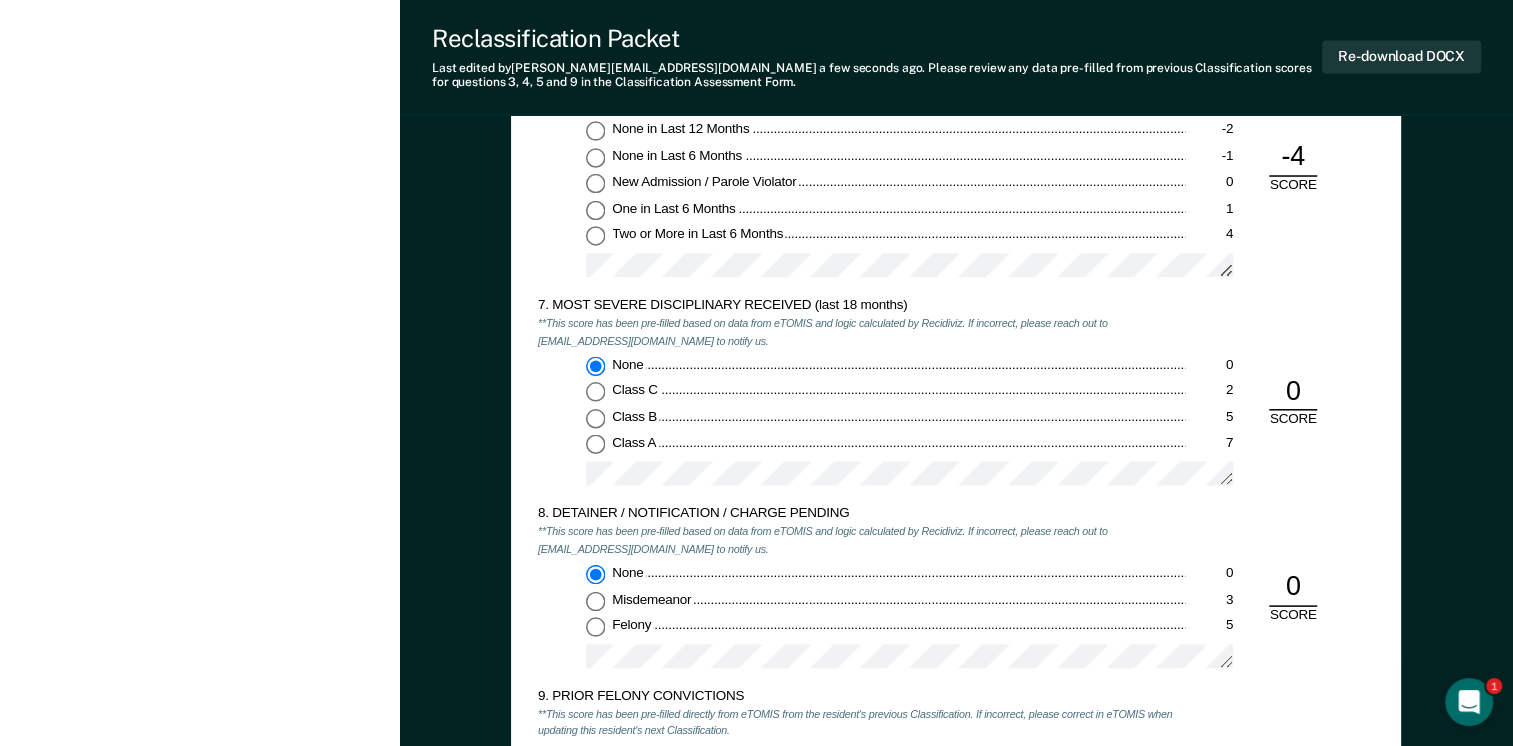click on "Class B 5" at bounding box center [595, 417] 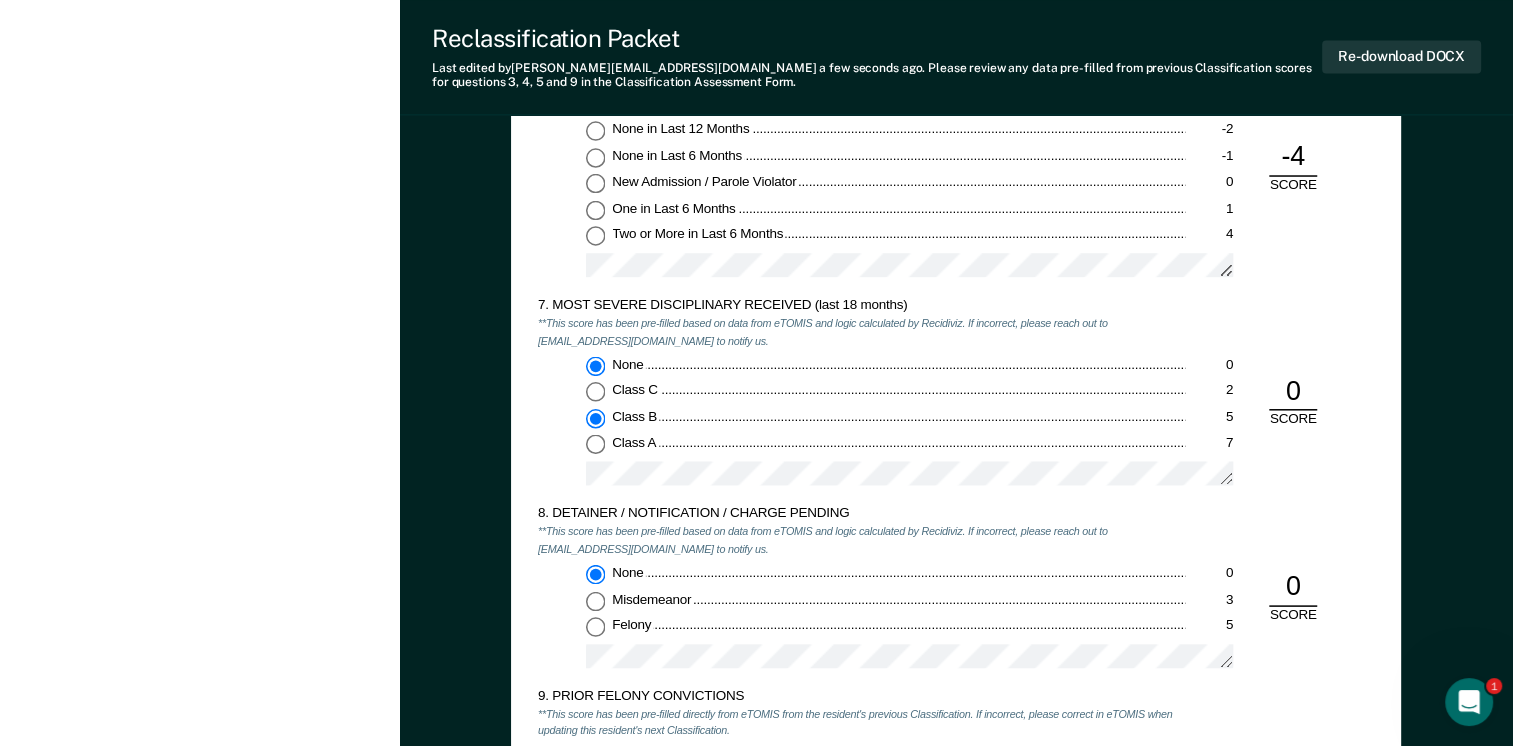 type on "x" 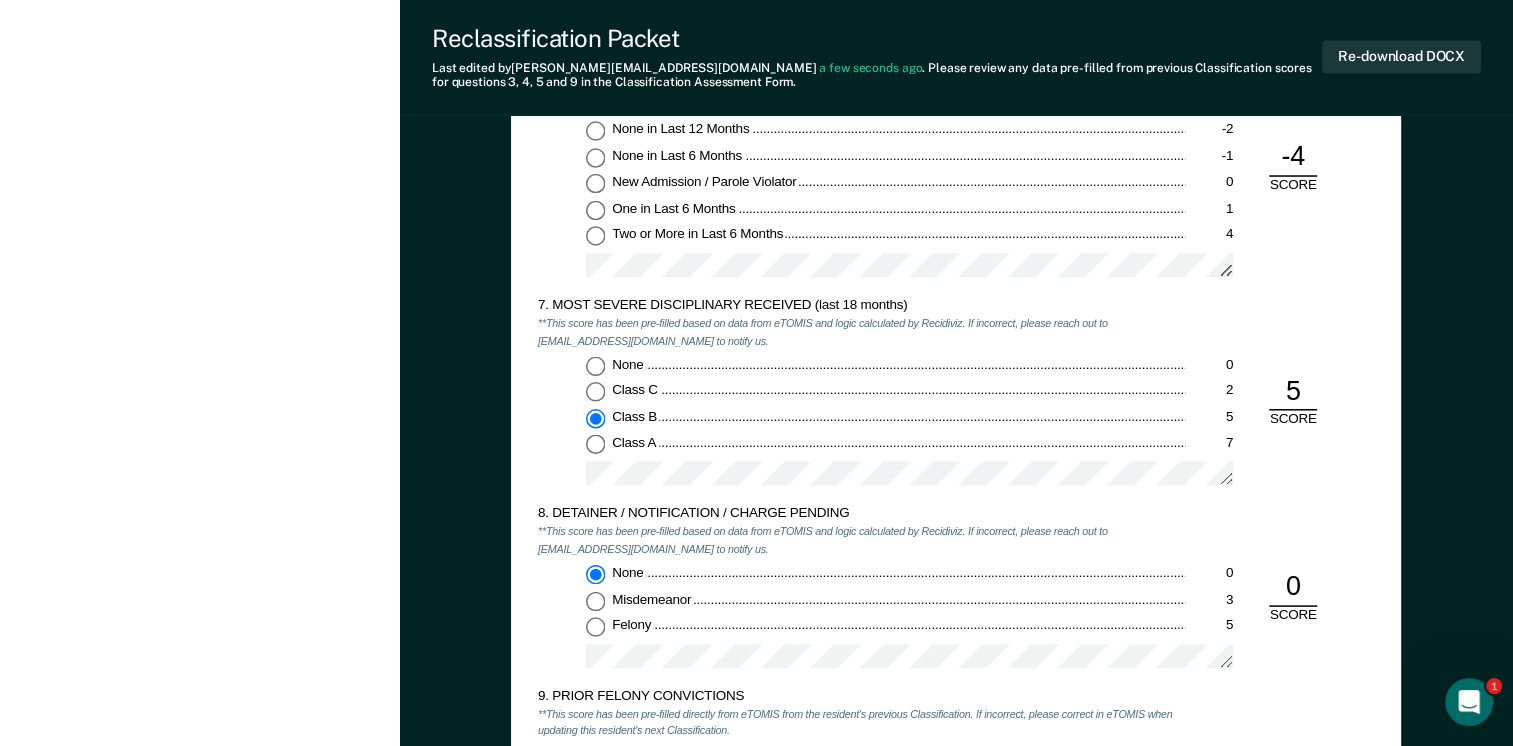 scroll, scrollTop: 2900, scrollLeft: 0, axis: vertical 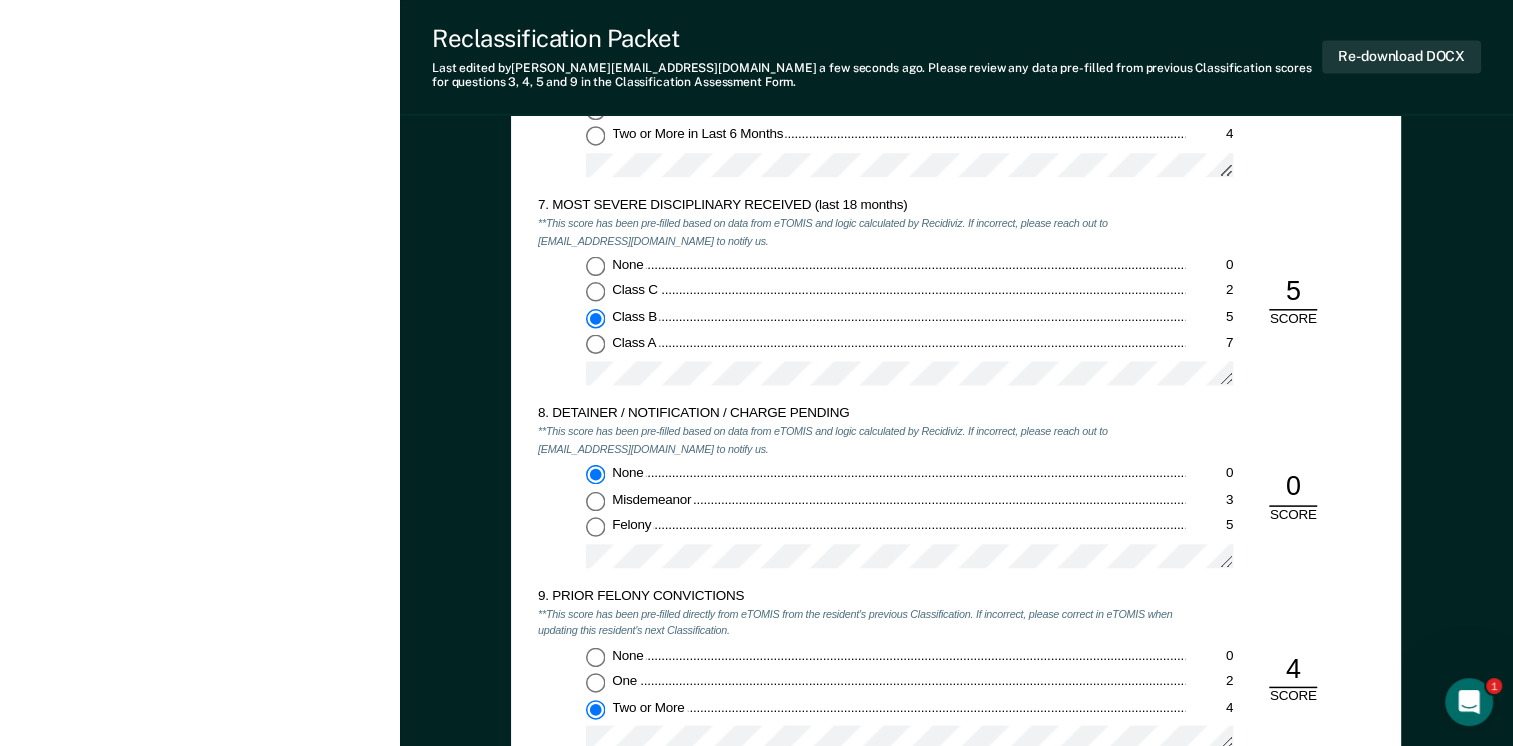 click at bounding box center [909, 561] 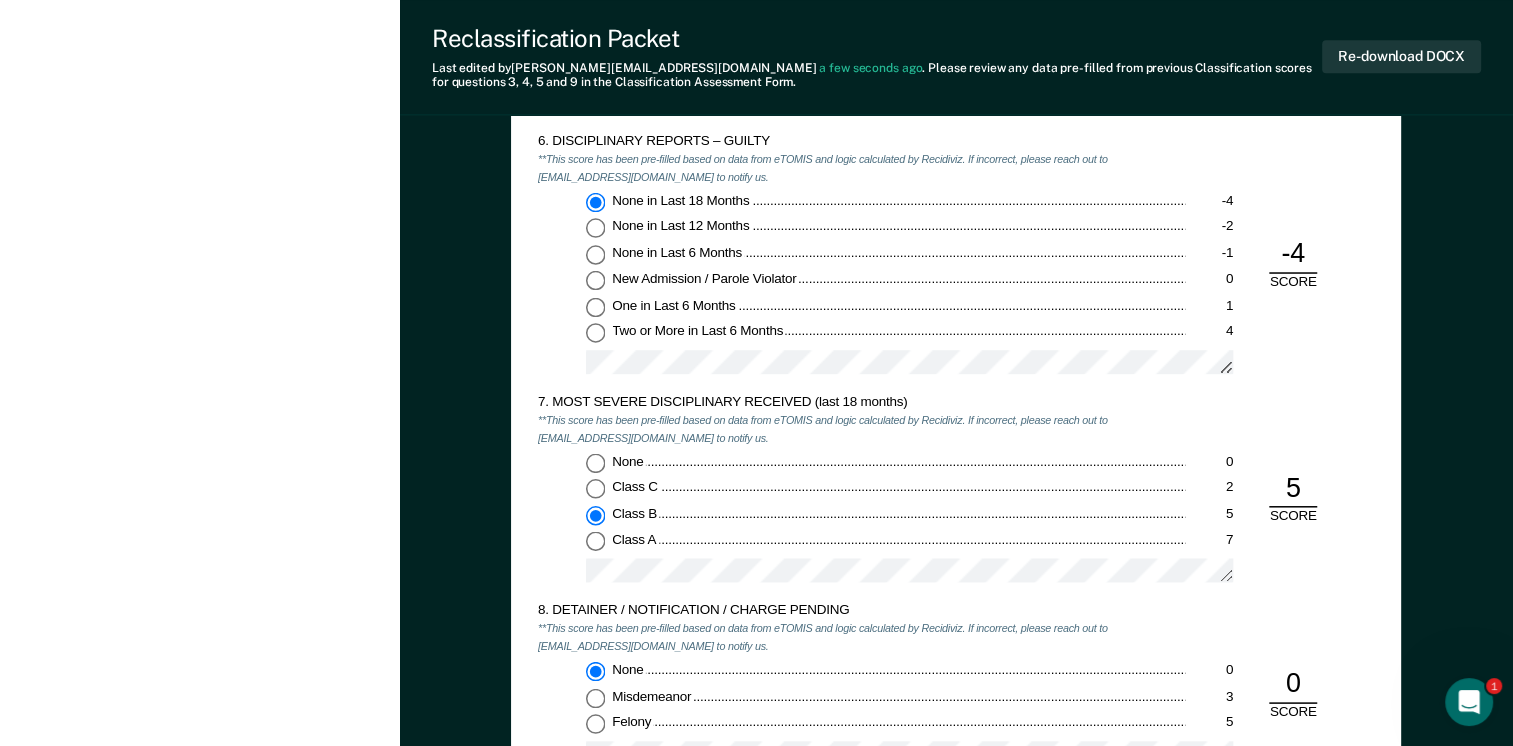 scroll, scrollTop: 2700, scrollLeft: 0, axis: vertical 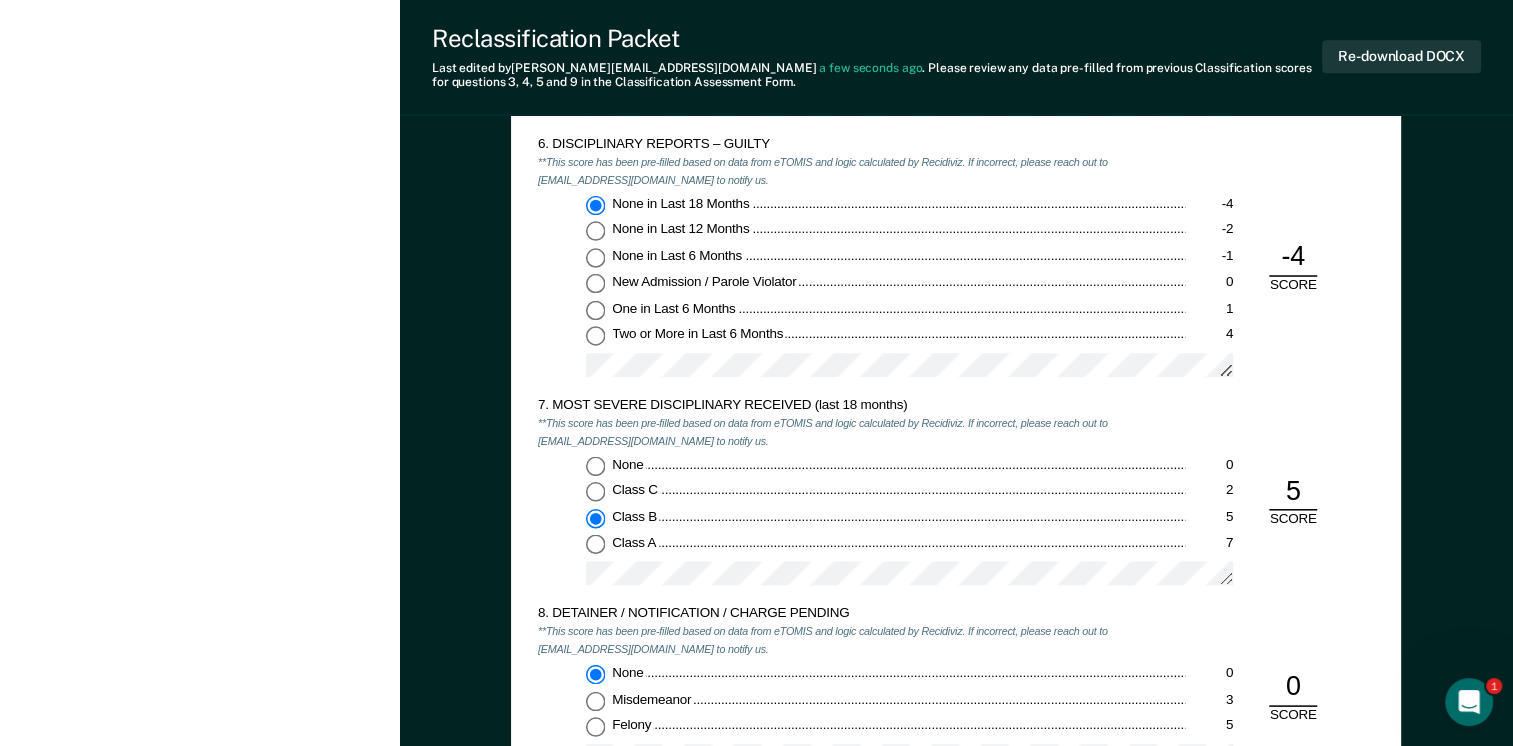 click on "-4" at bounding box center [1293, 257] 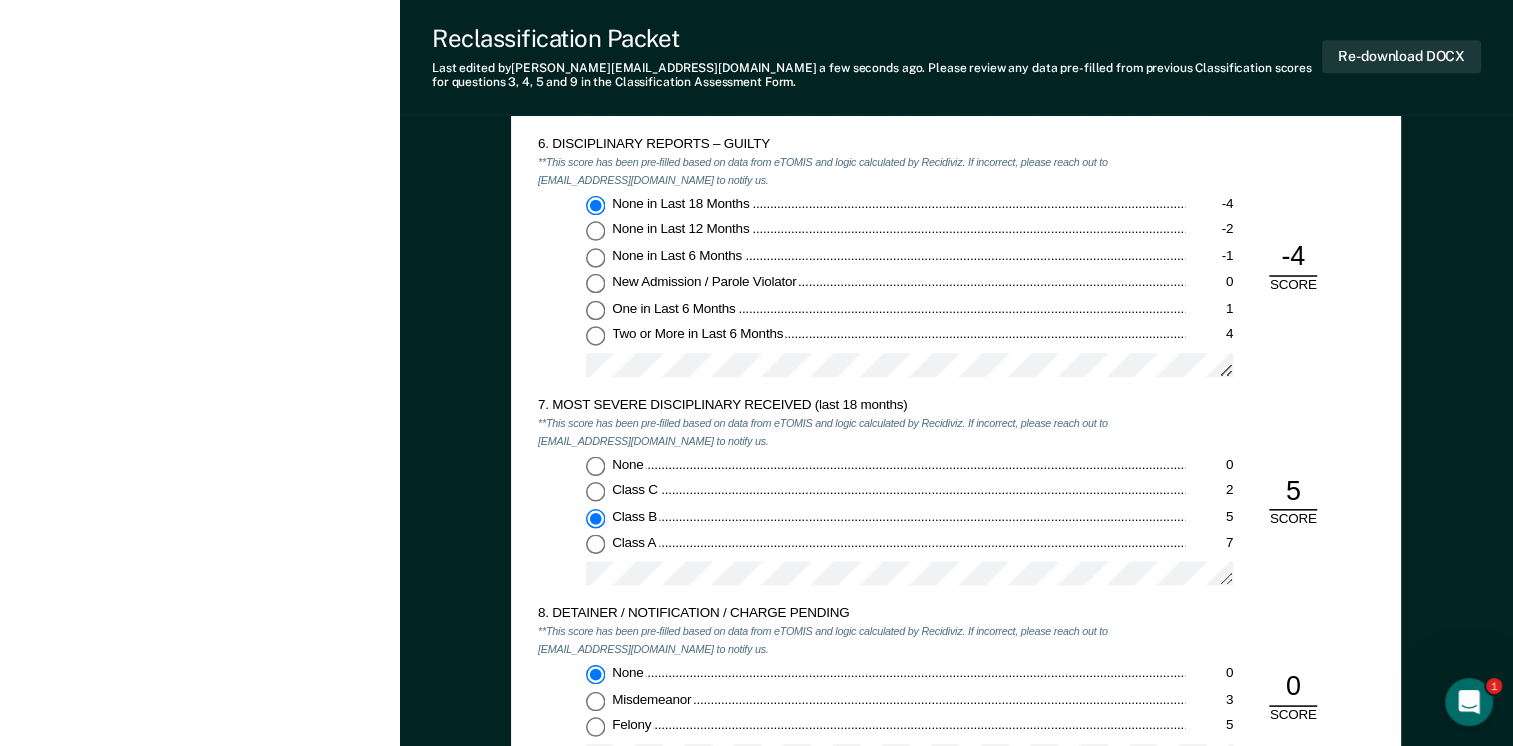click on "One in Last 6 Months 1" at bounding box center (595, 309) 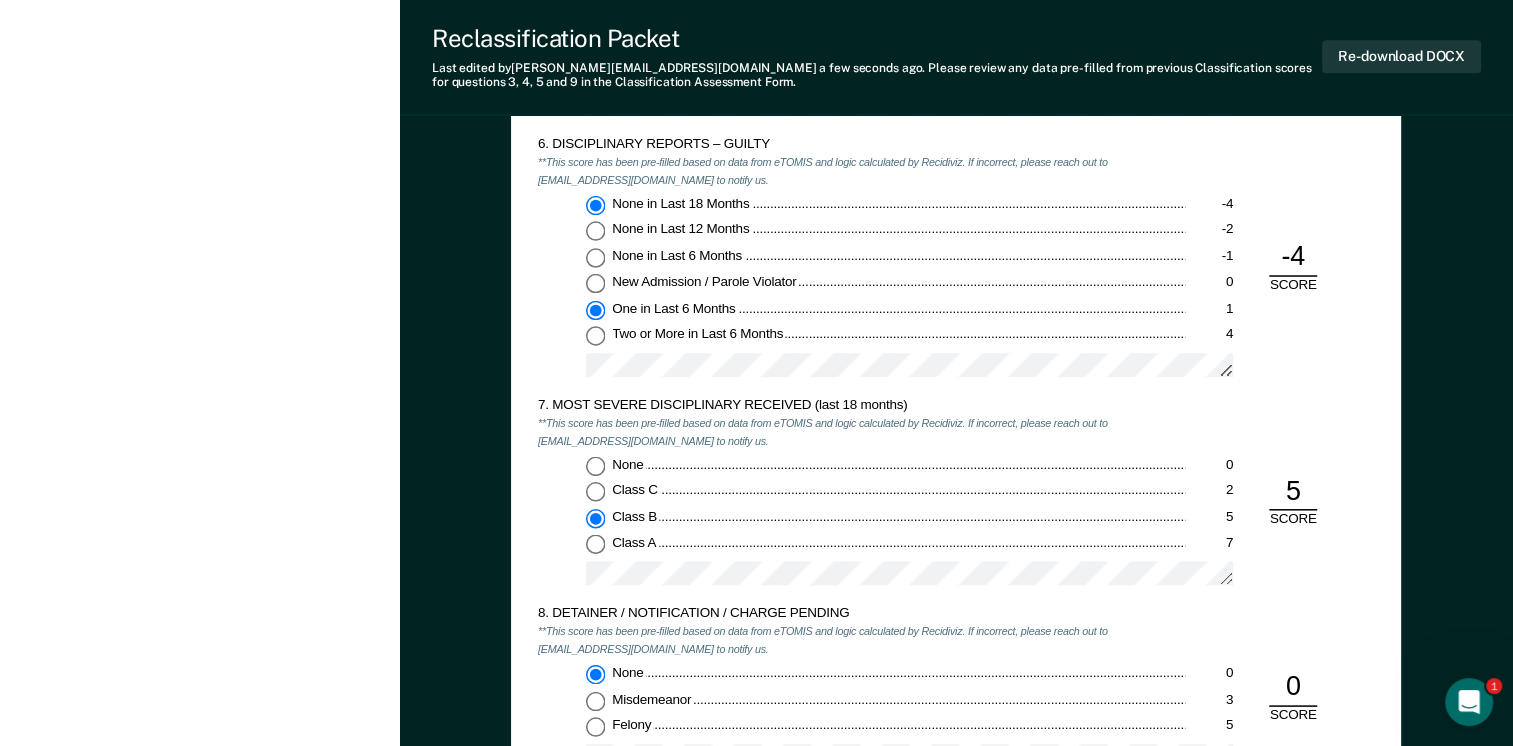 type on "x" 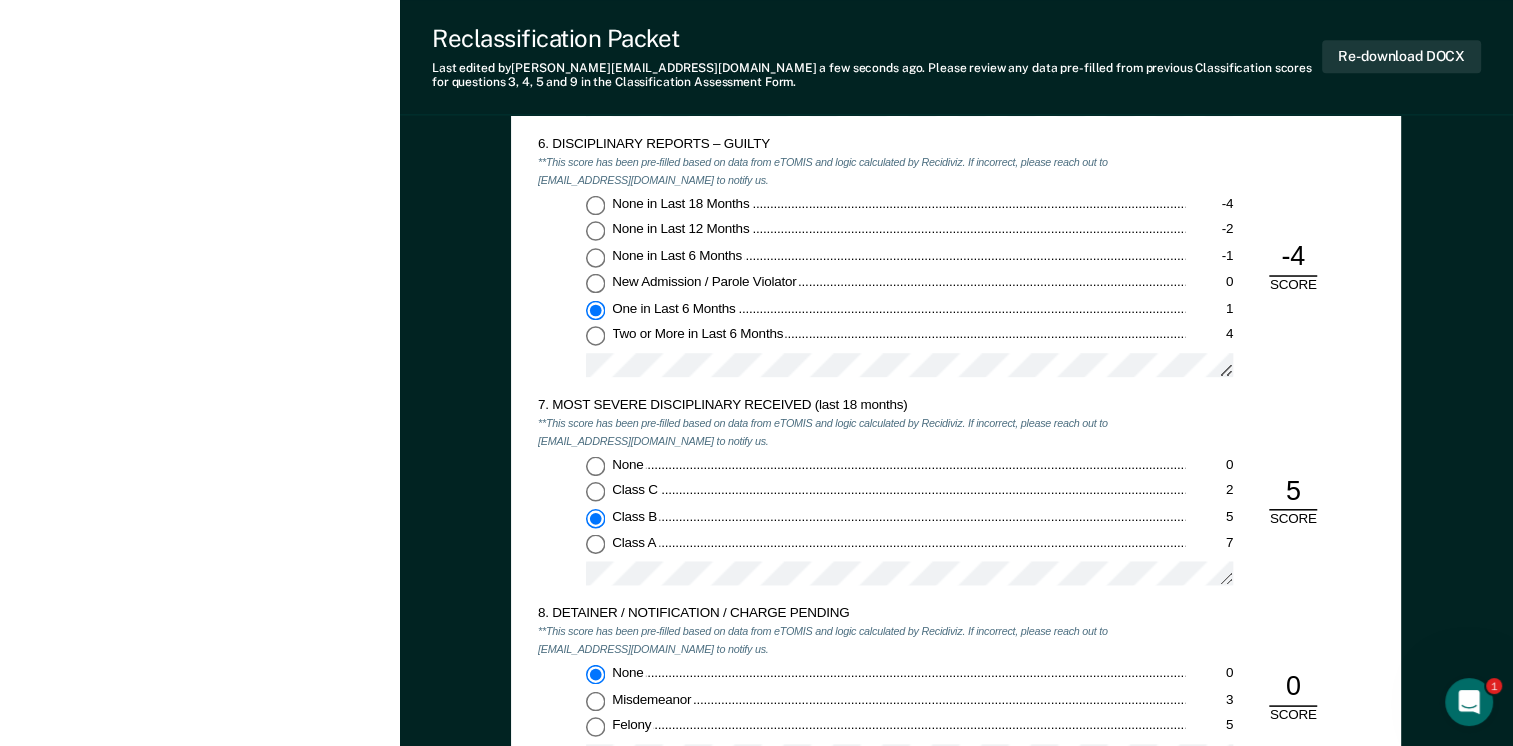 type on "x" 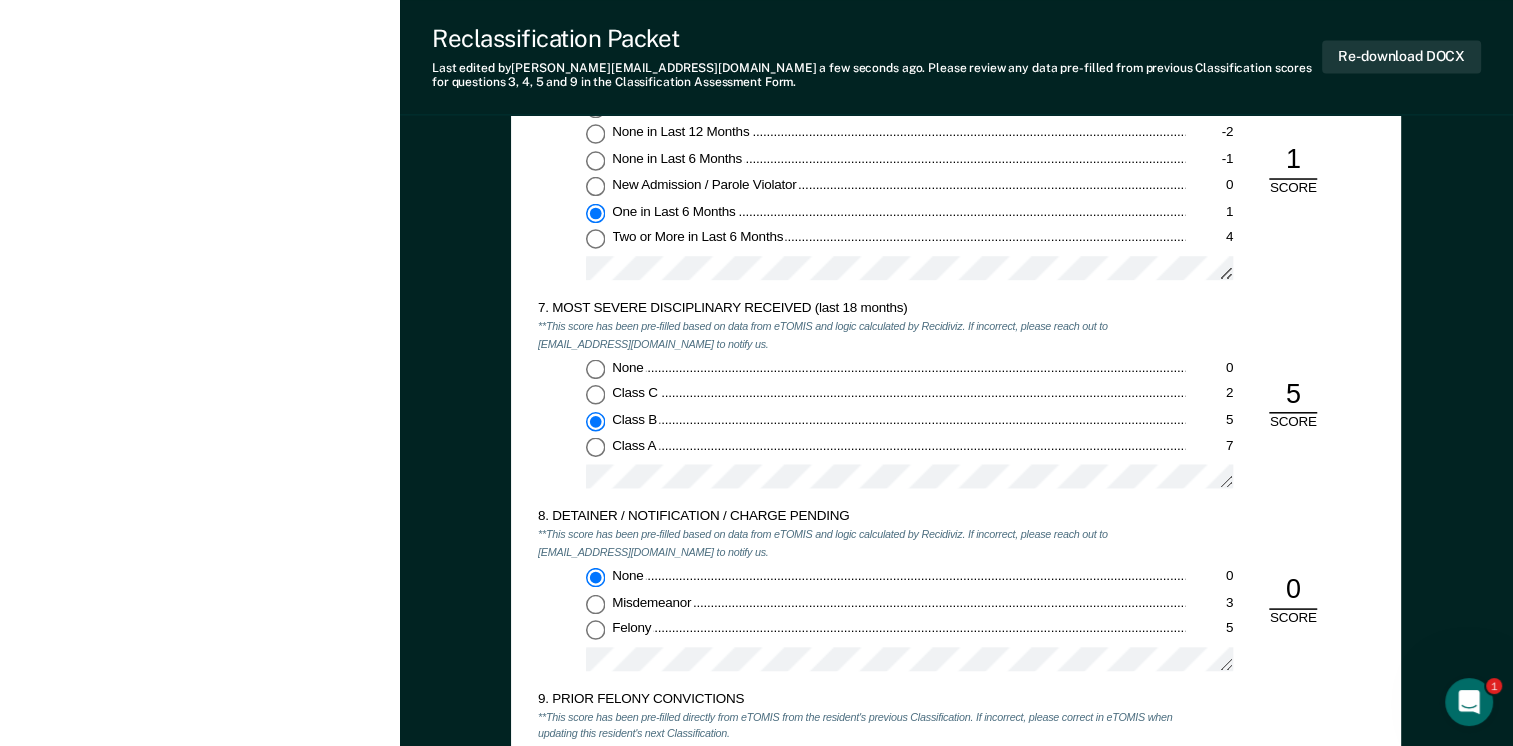 scroll, scrollTop: 2500, scrollLeft: 0, axis: vertical 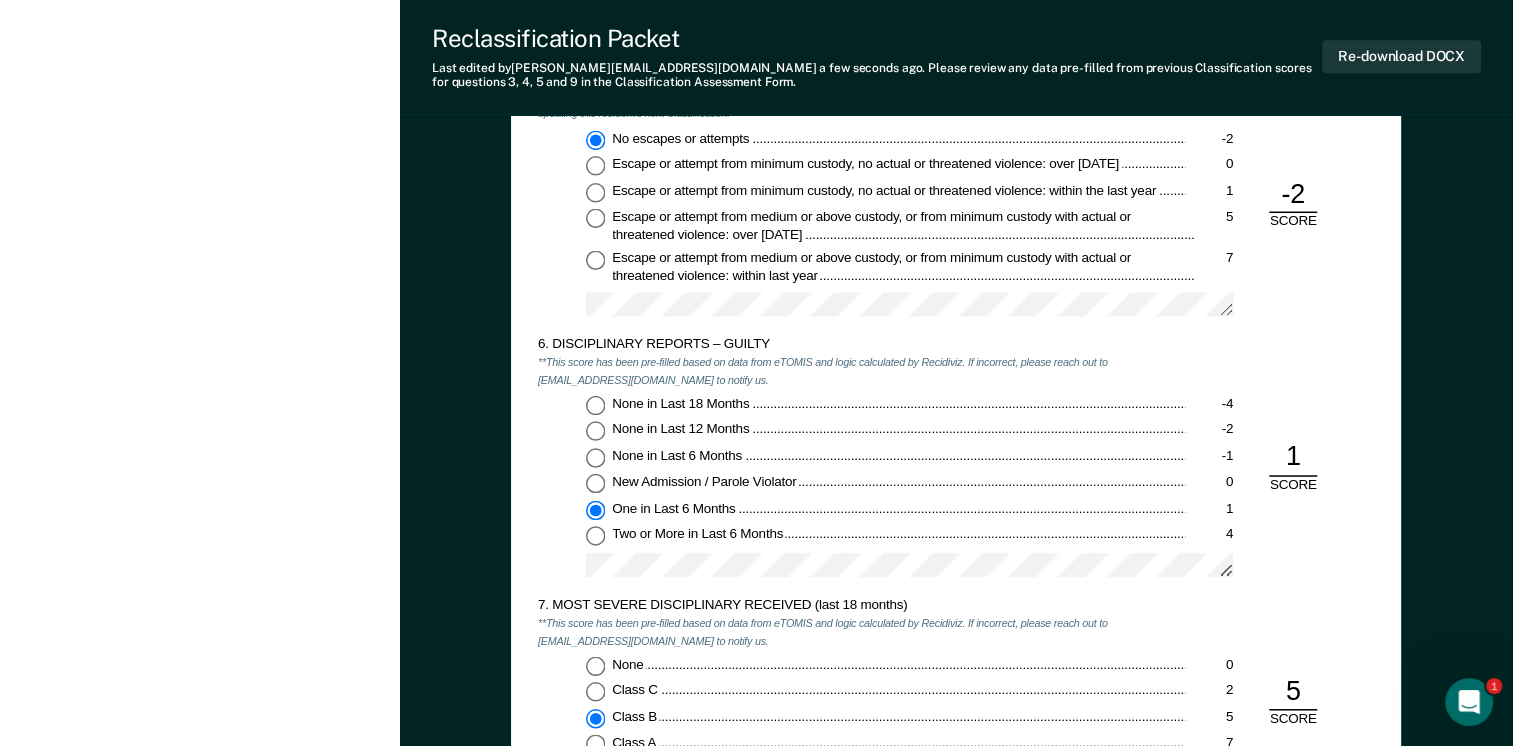 click 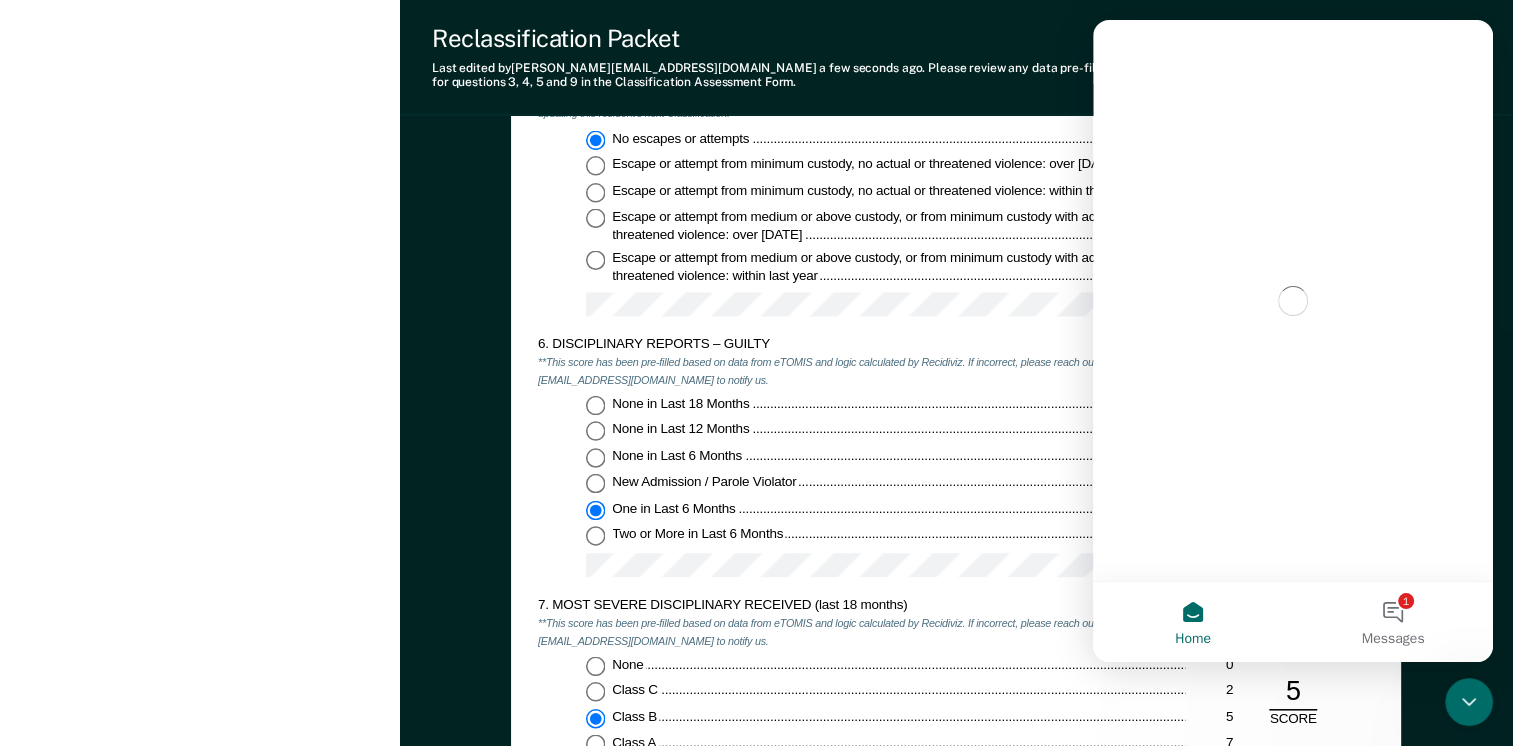 scroll, scrollTop: 0, scrollLeft: 0, axis: both 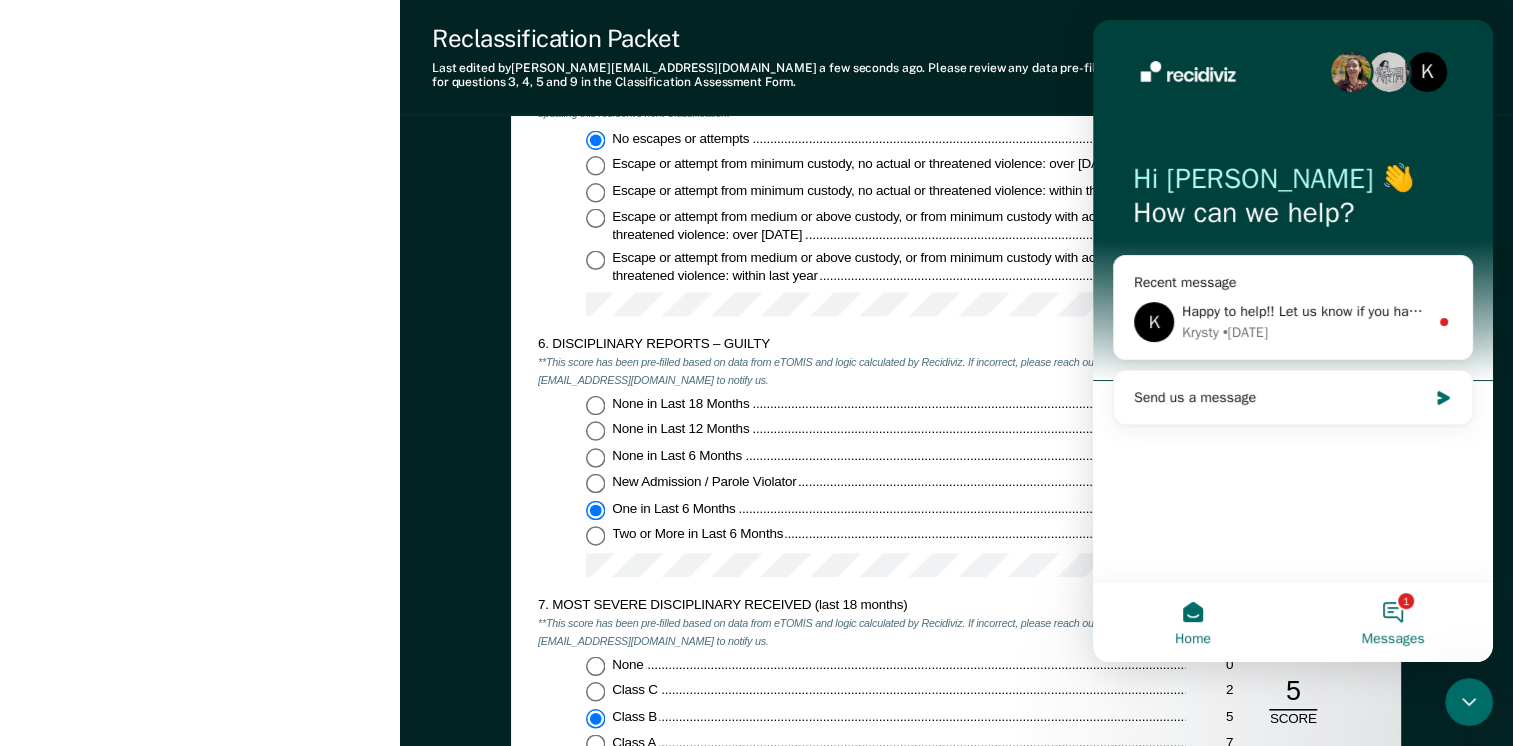 click on "1 Messages" at bounding box center [1393, 622] 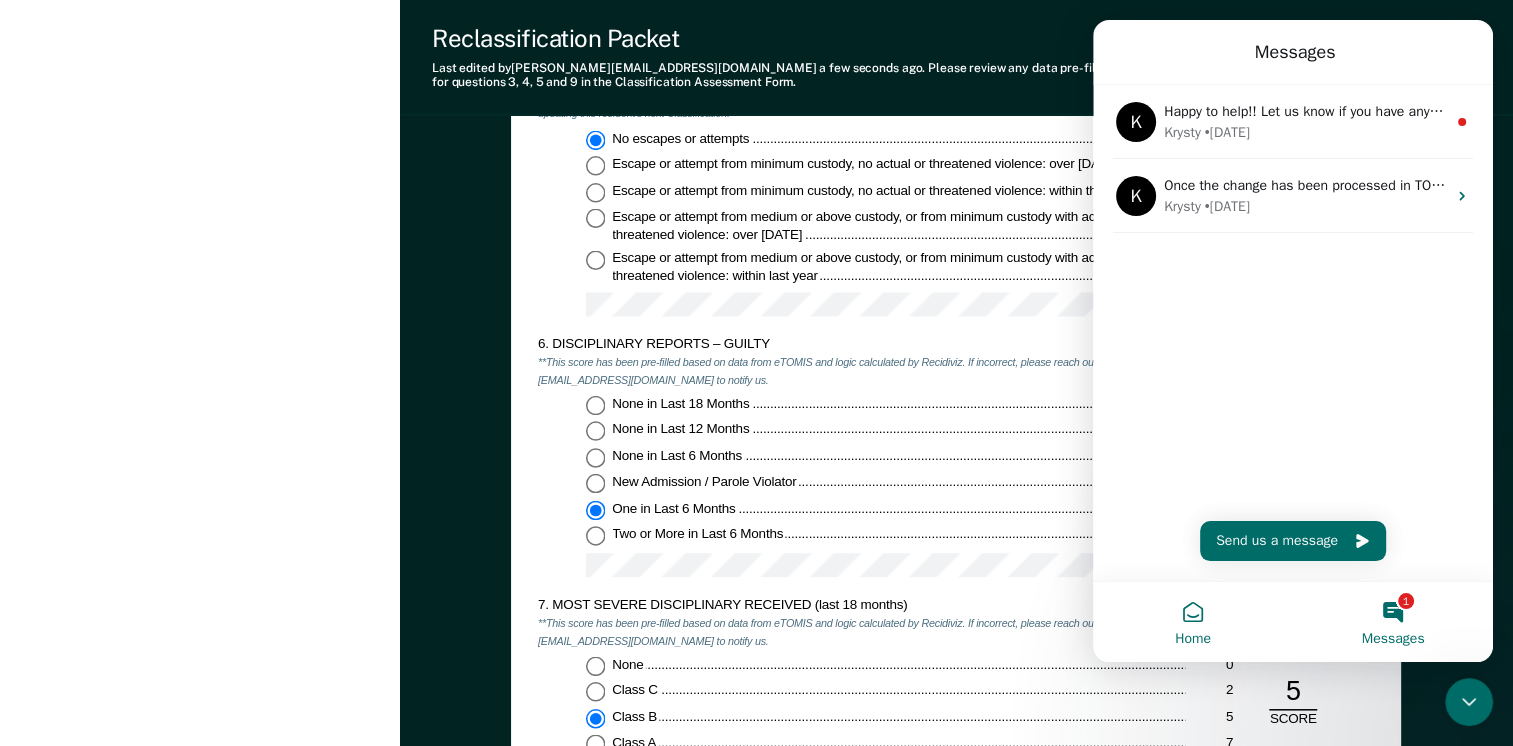 click on "Home" at bounding box center [1193, 622] 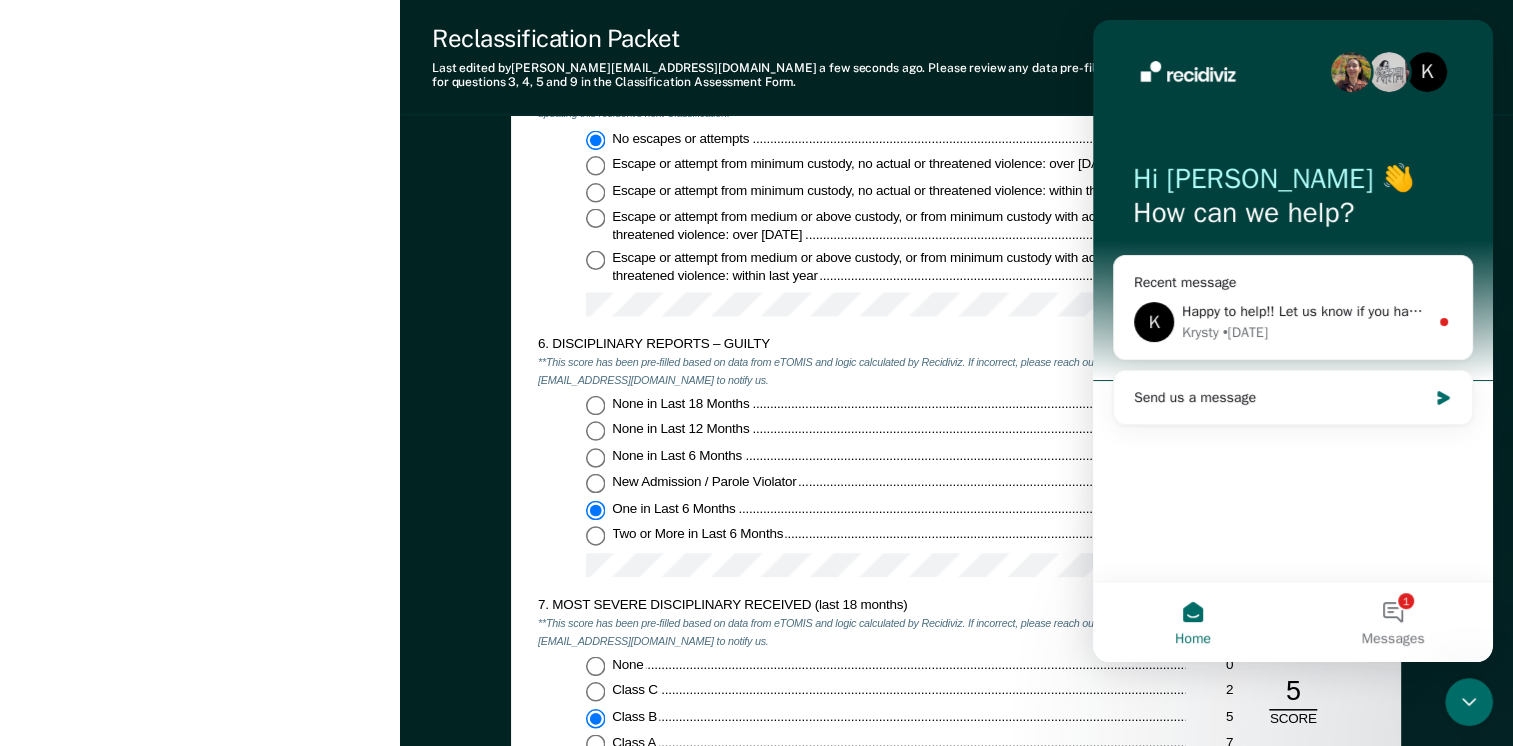 click on "Home" at bounding box center [1193, 622] 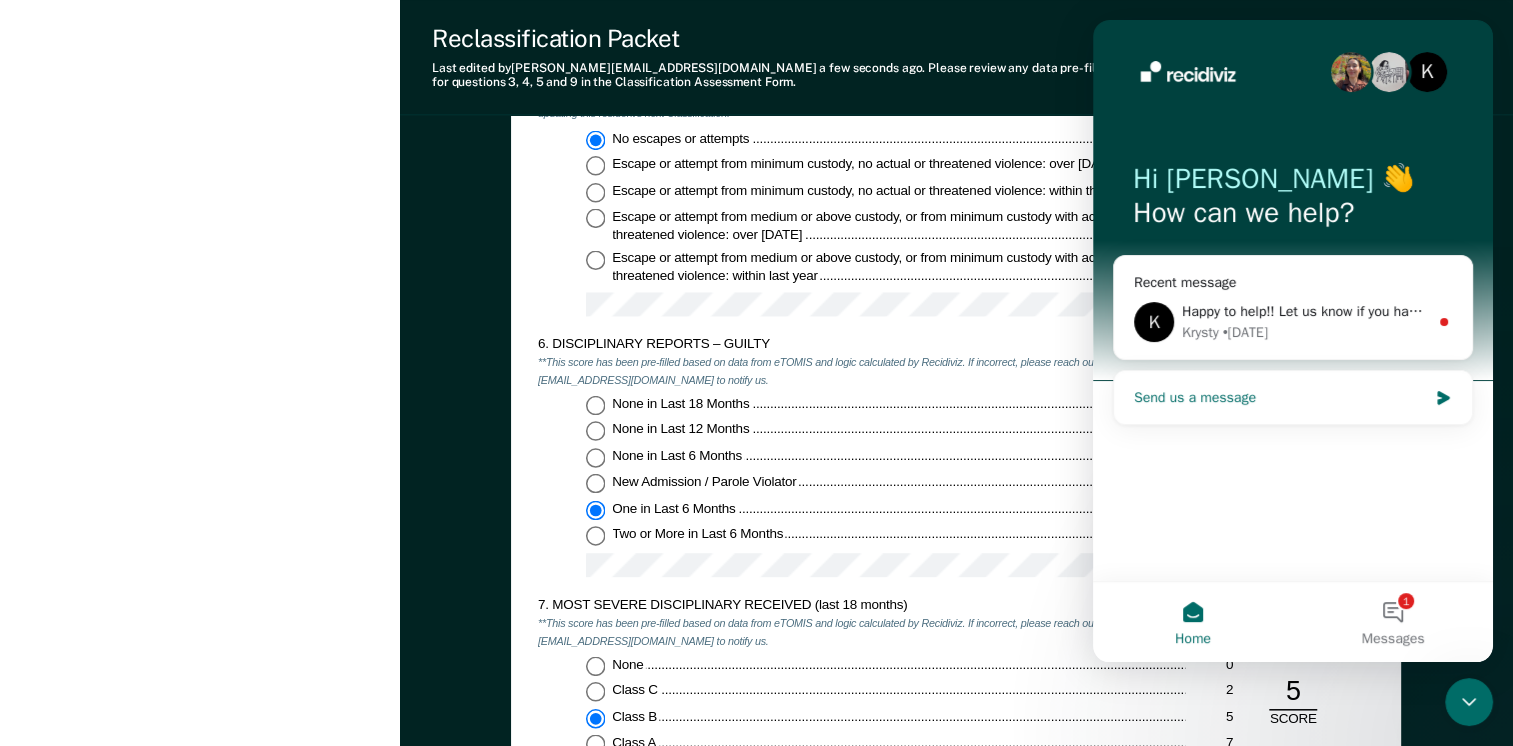 click on "Send us a message" at bounding box center (1280, 397) 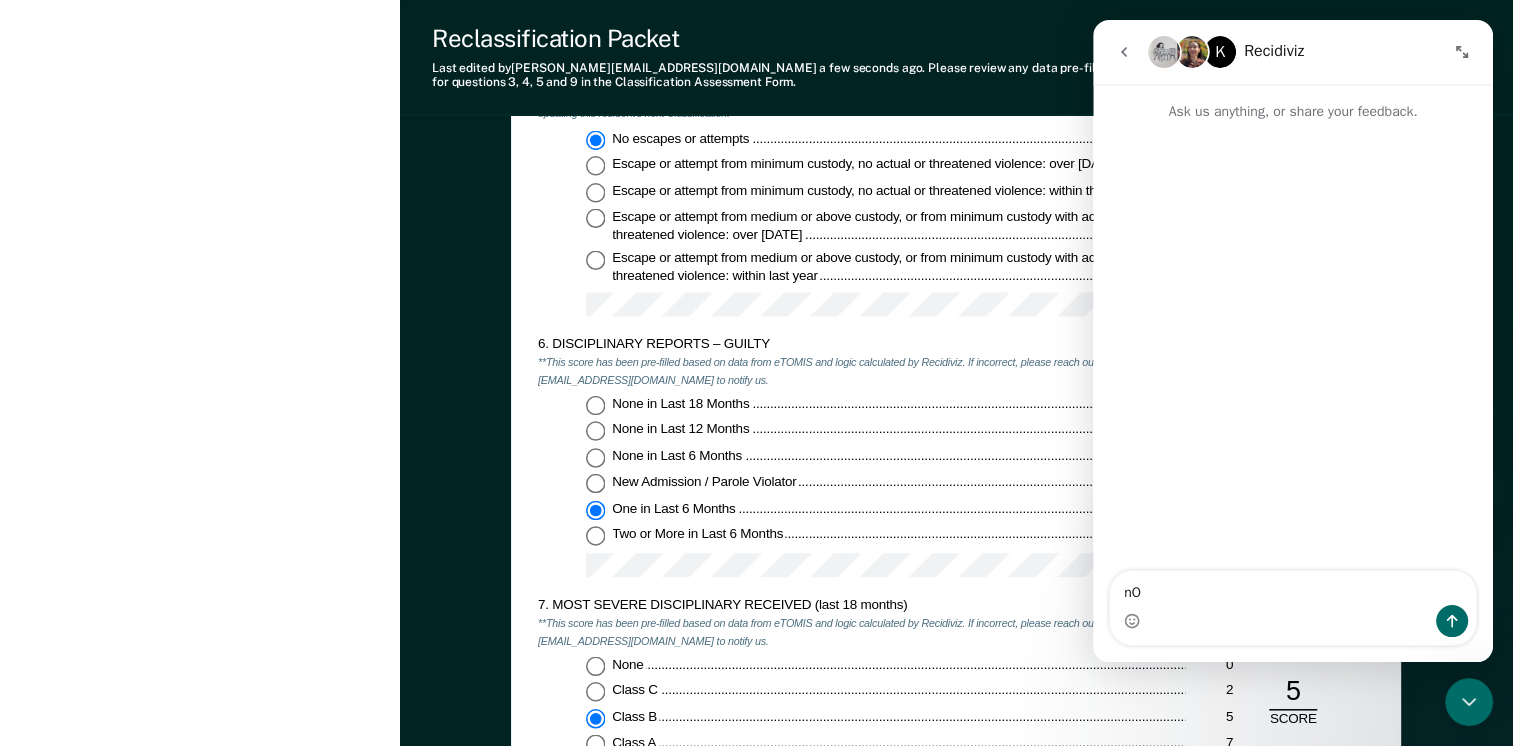 type on "n" 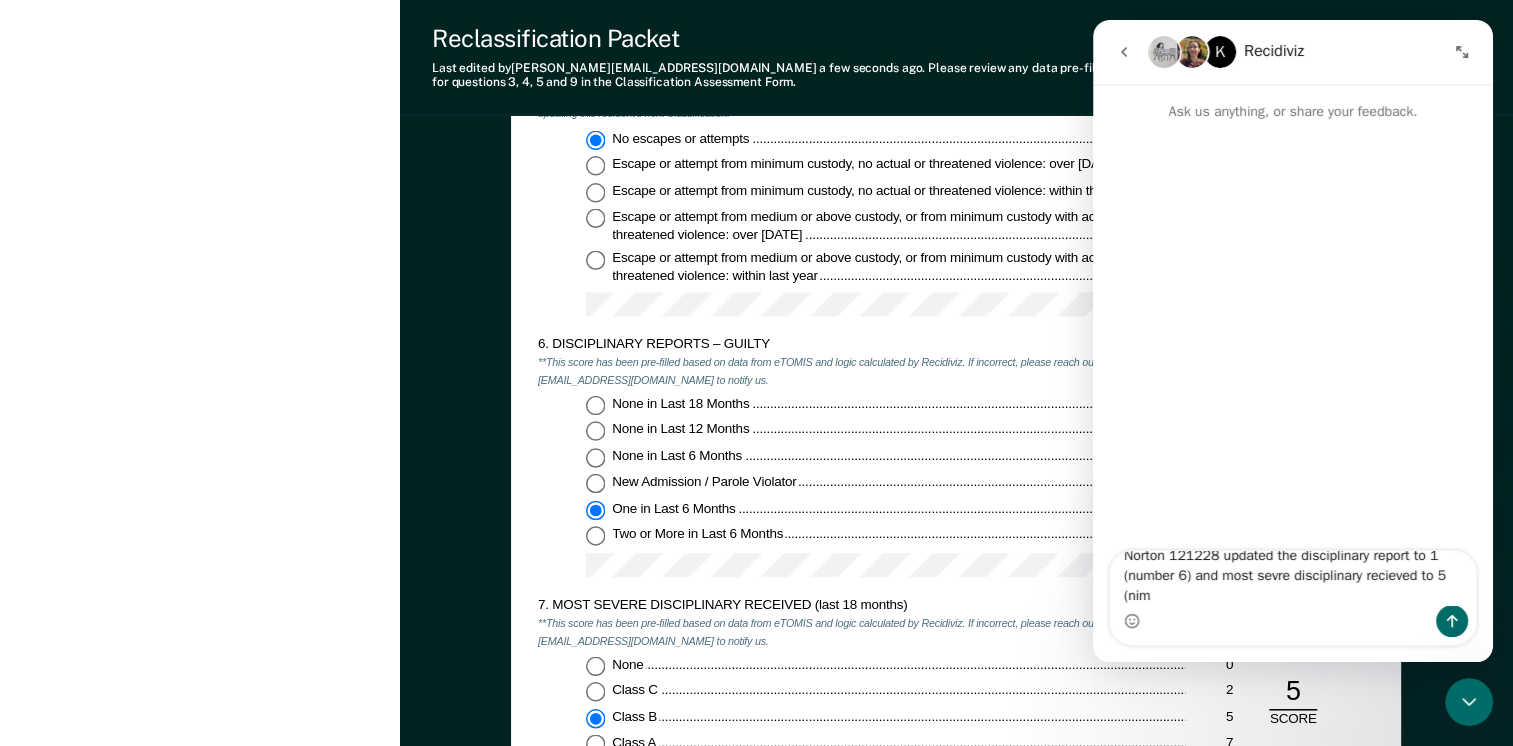 scroll, scrollTop: 0, scrollLeft: 0, axis: both 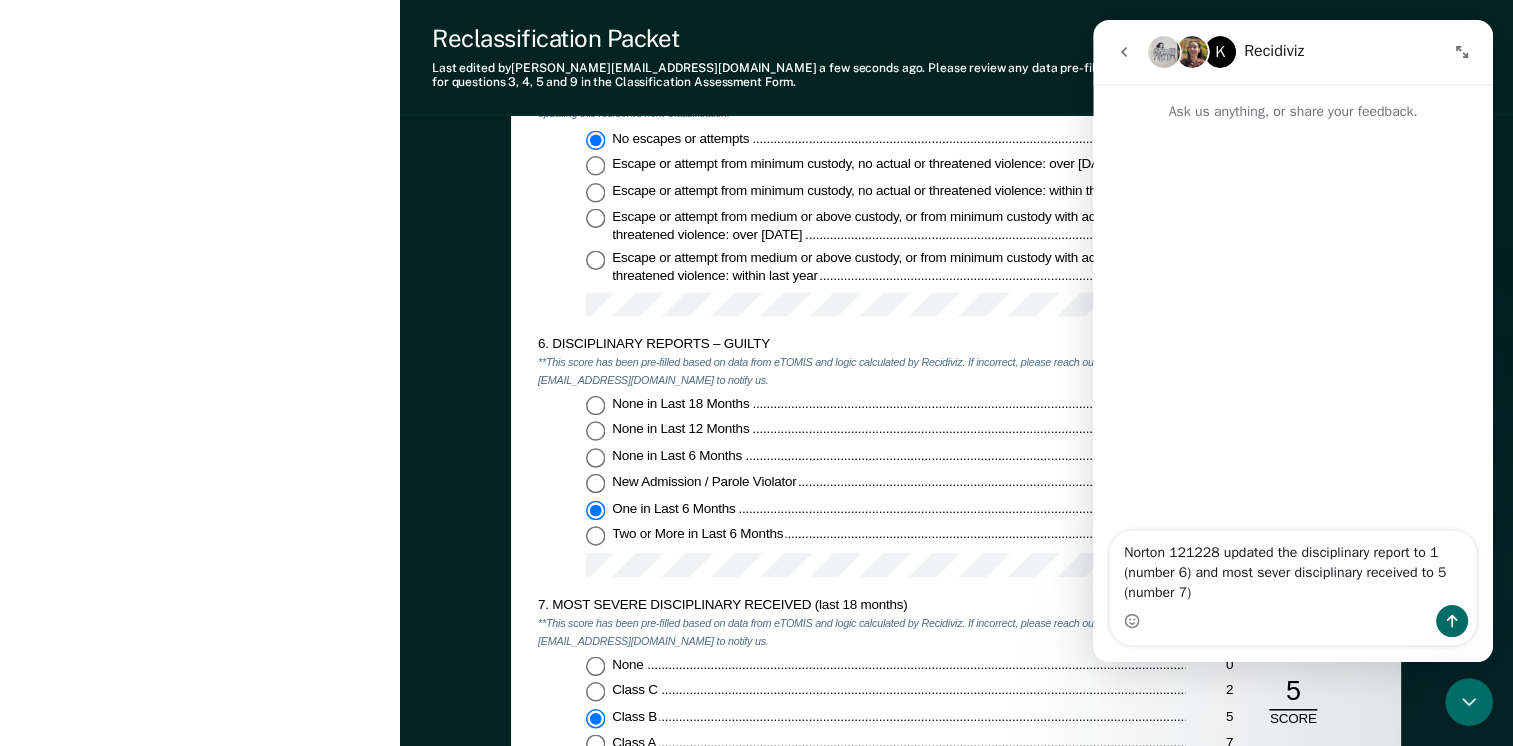 click on "Norton 121228 updated the disciplinary report to 1 (number 6) and most sever disciplinary received to 5 (number 7)" at bounding box center [1293, 568] 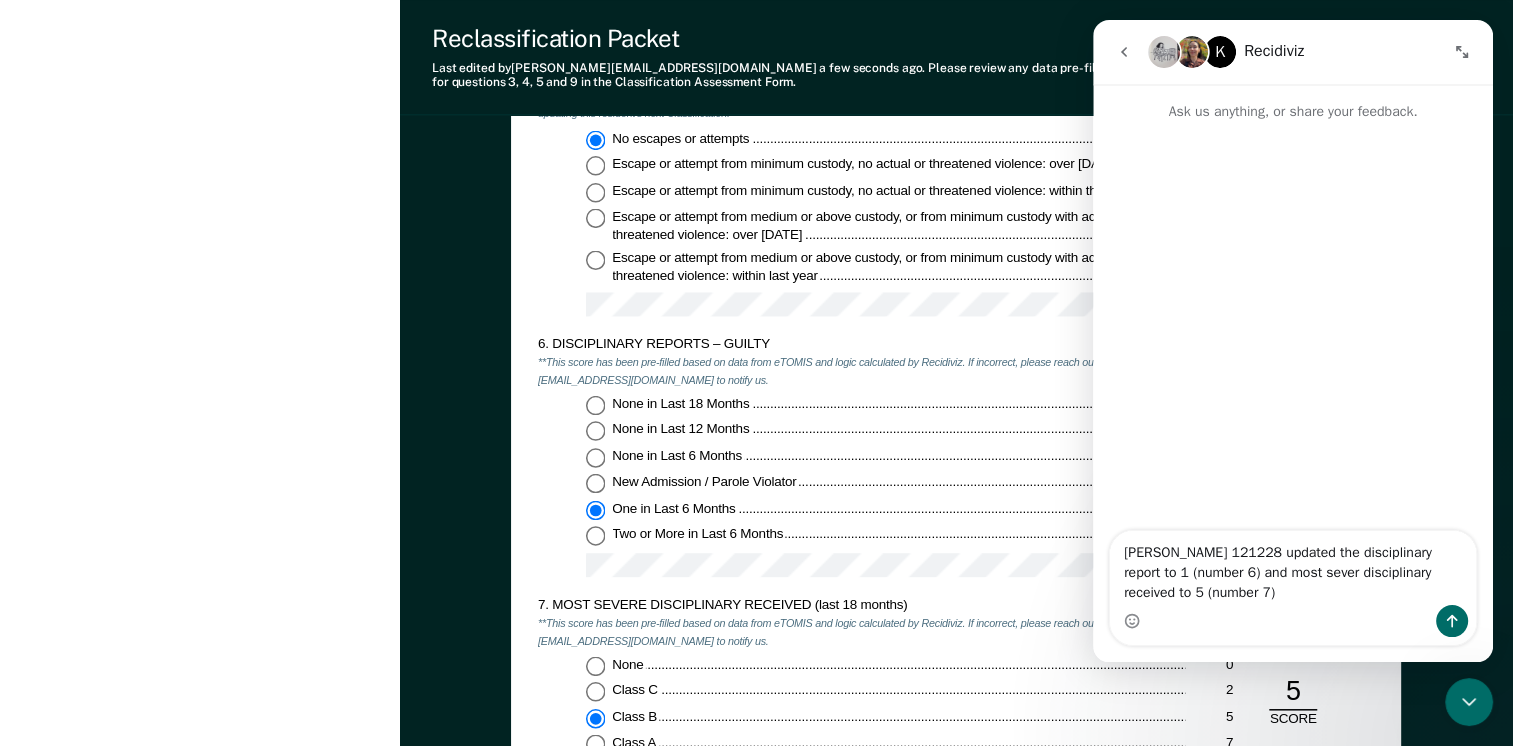 click on "[PERSON_NAME] 121228 updated the disciplinary report to 1 (number 6) and most sever disciplinary received to 5 (number 7)" at bounding box center (1293, 568) 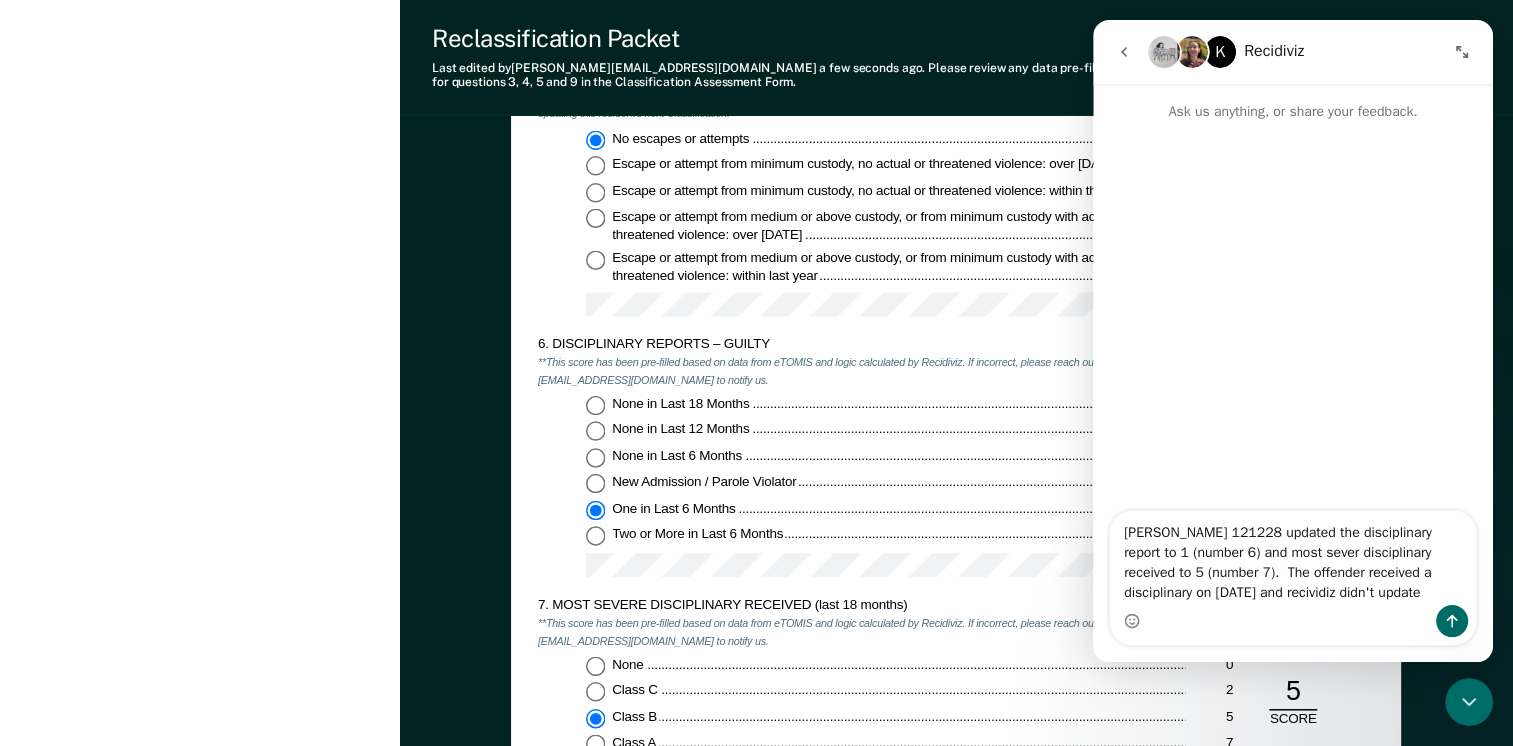 drag, startPoint x: 1241, startPoint y: 598, endPoint x: 1348, endPoint y: 611, distance: 107.78683 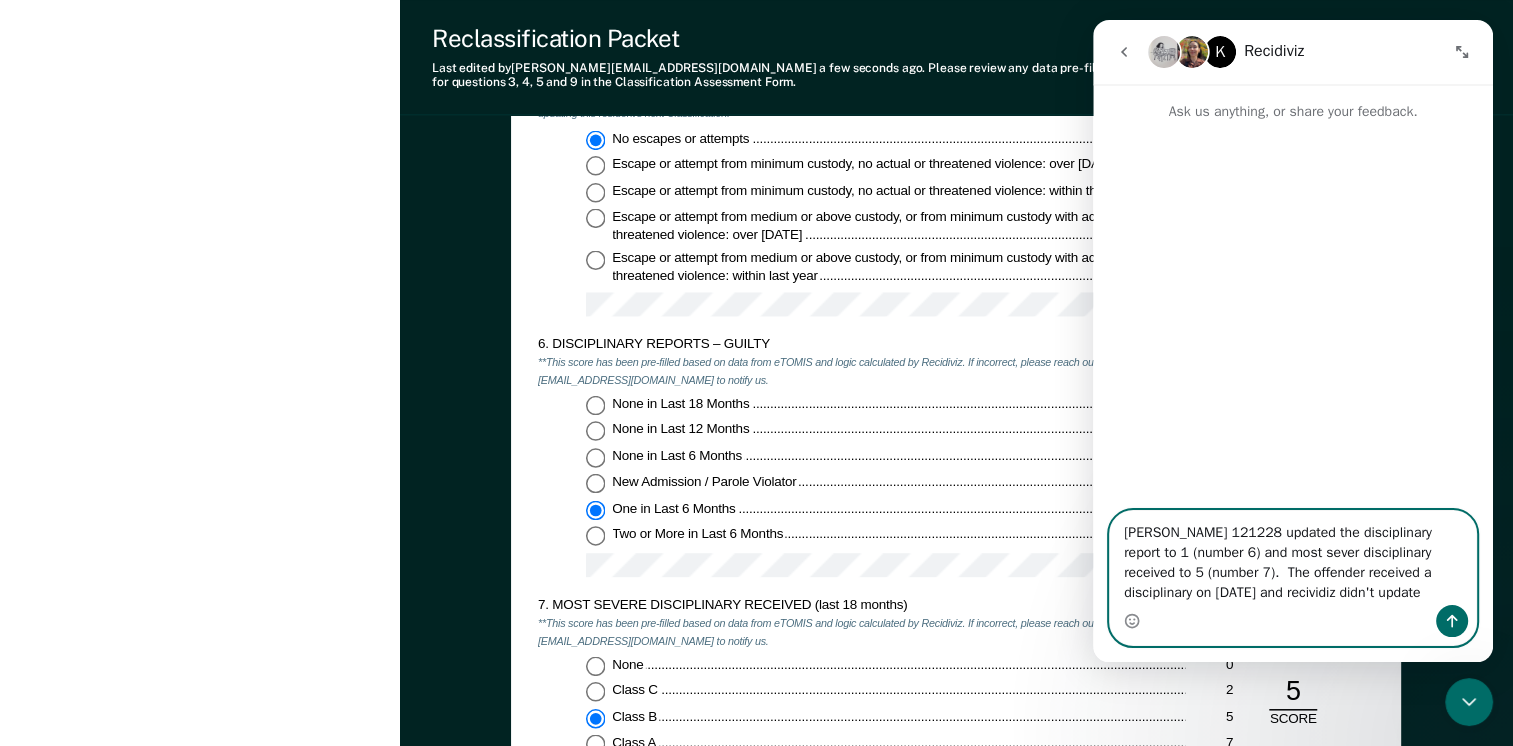 click on "[PERSON_NAME] 121228 updated the disciplinary report to 1 (number 6) and most sever disciplinary received to 5 (number 7).  The offender received a disciplinary on [DATE] and recividiz didn't update" at bounding box center [1293, 558] 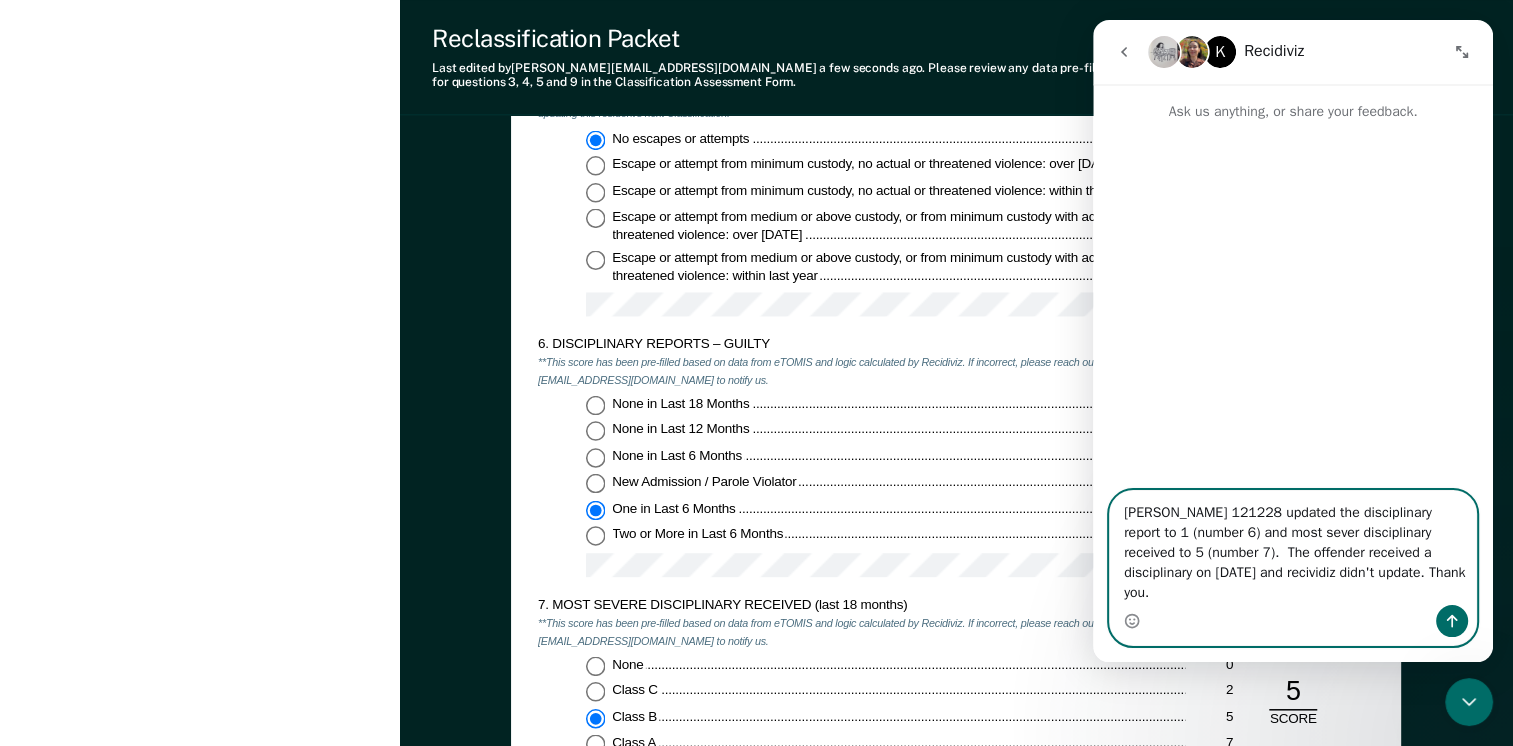 type on "[PERSON_NAME] 121228 updated the disciplinary report to 1 (number 6) and most sever disciplinary received to 5 (number 7).  The offender received a disciplinary on [DATE] and recividiz didn't update. Thank you." 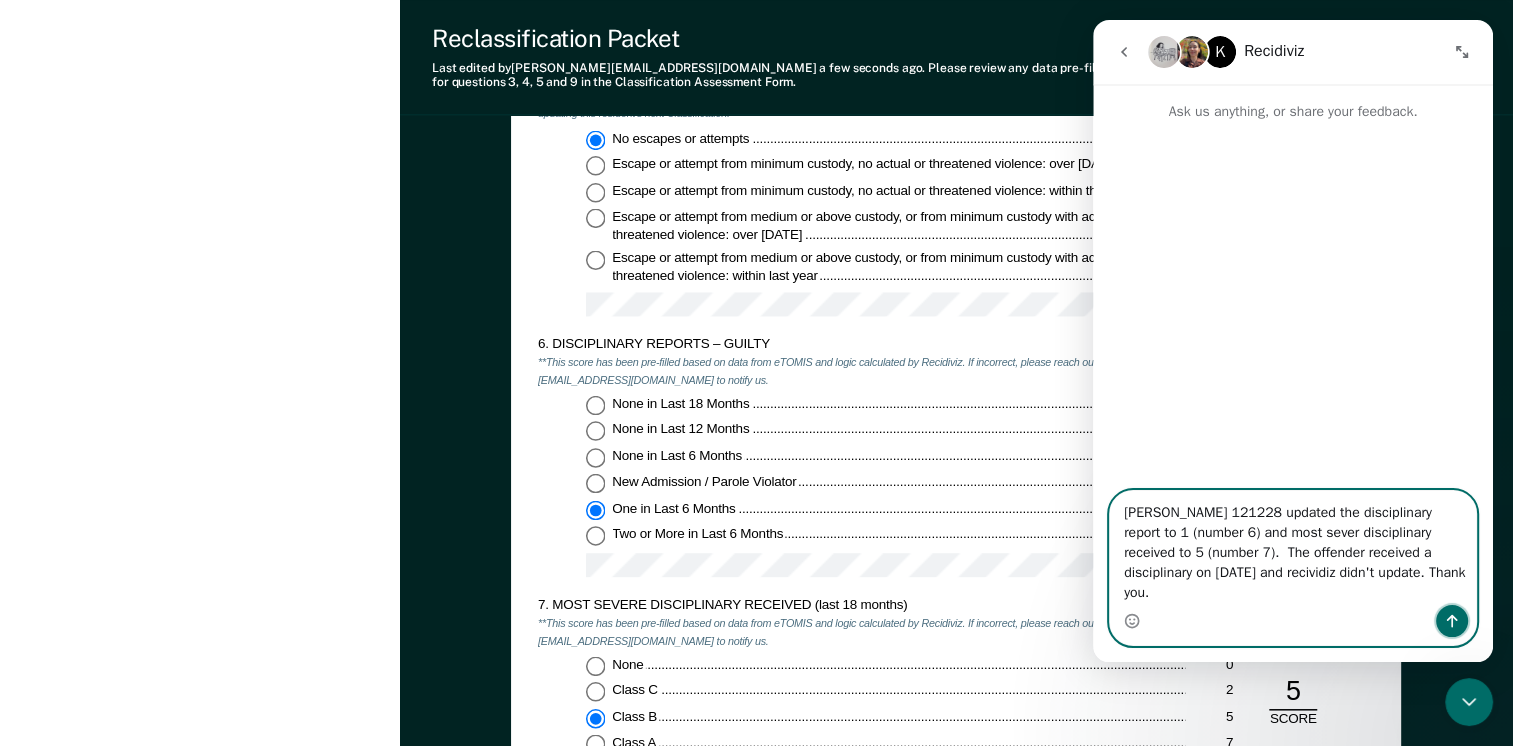 click 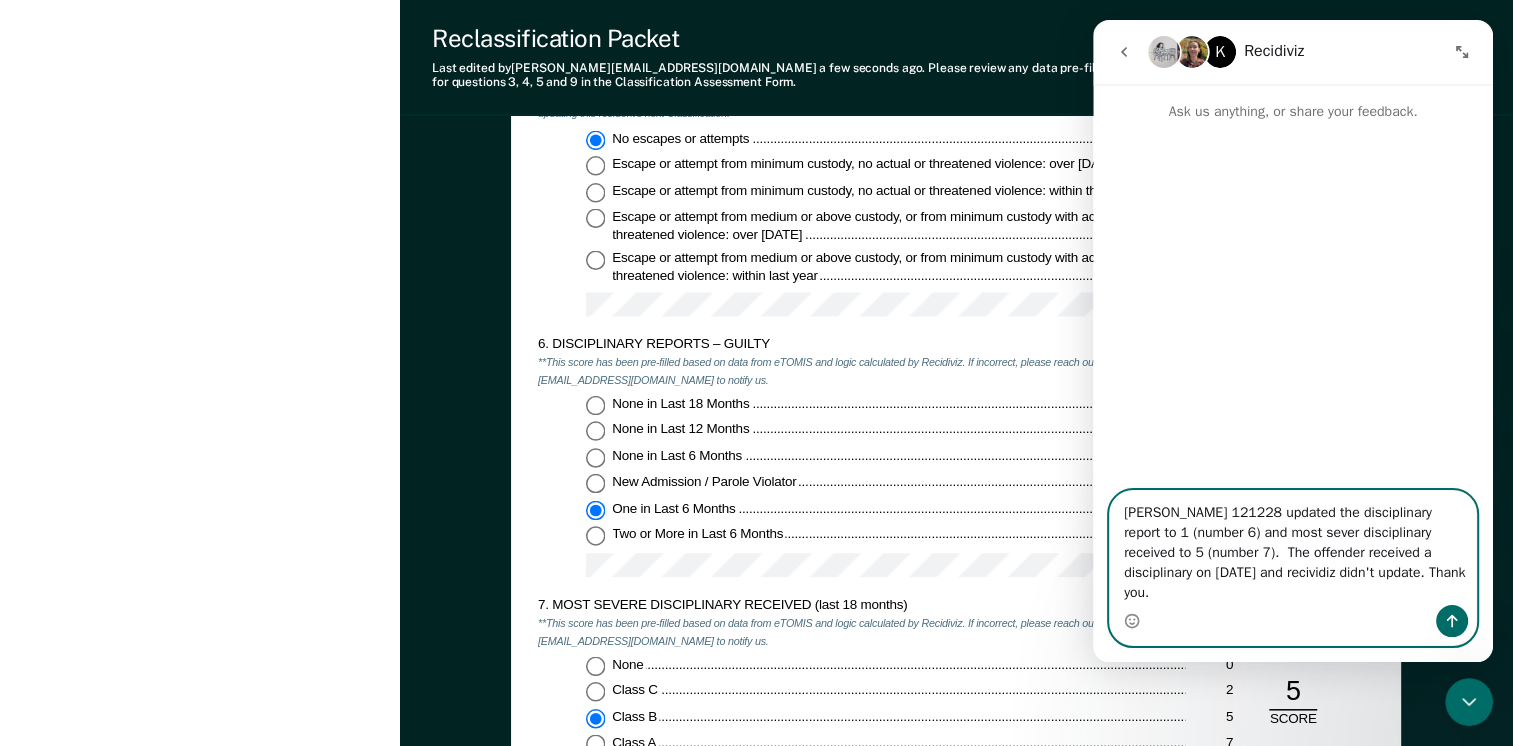 type 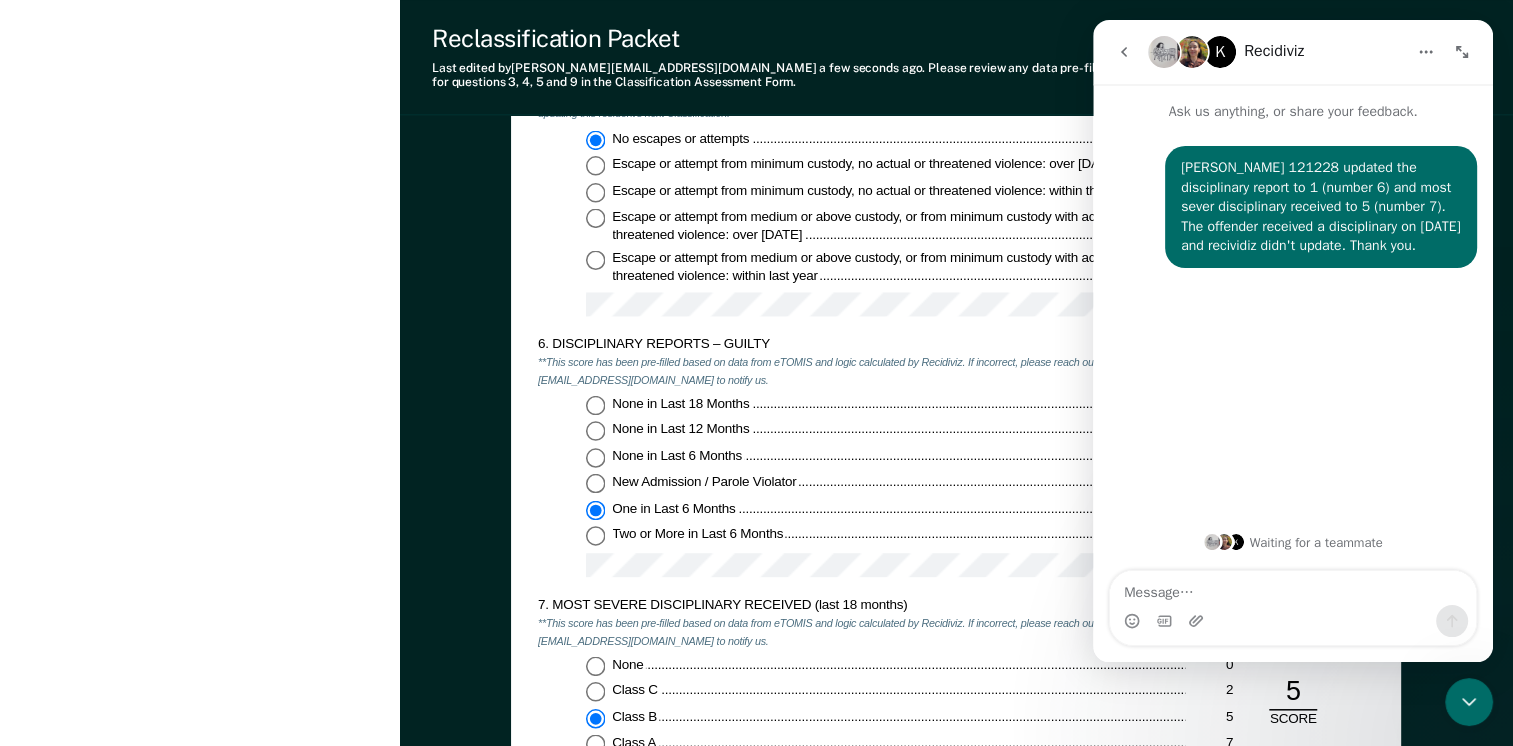 click on "New Admission / Parole Violator" at bounding box center [898, 483] 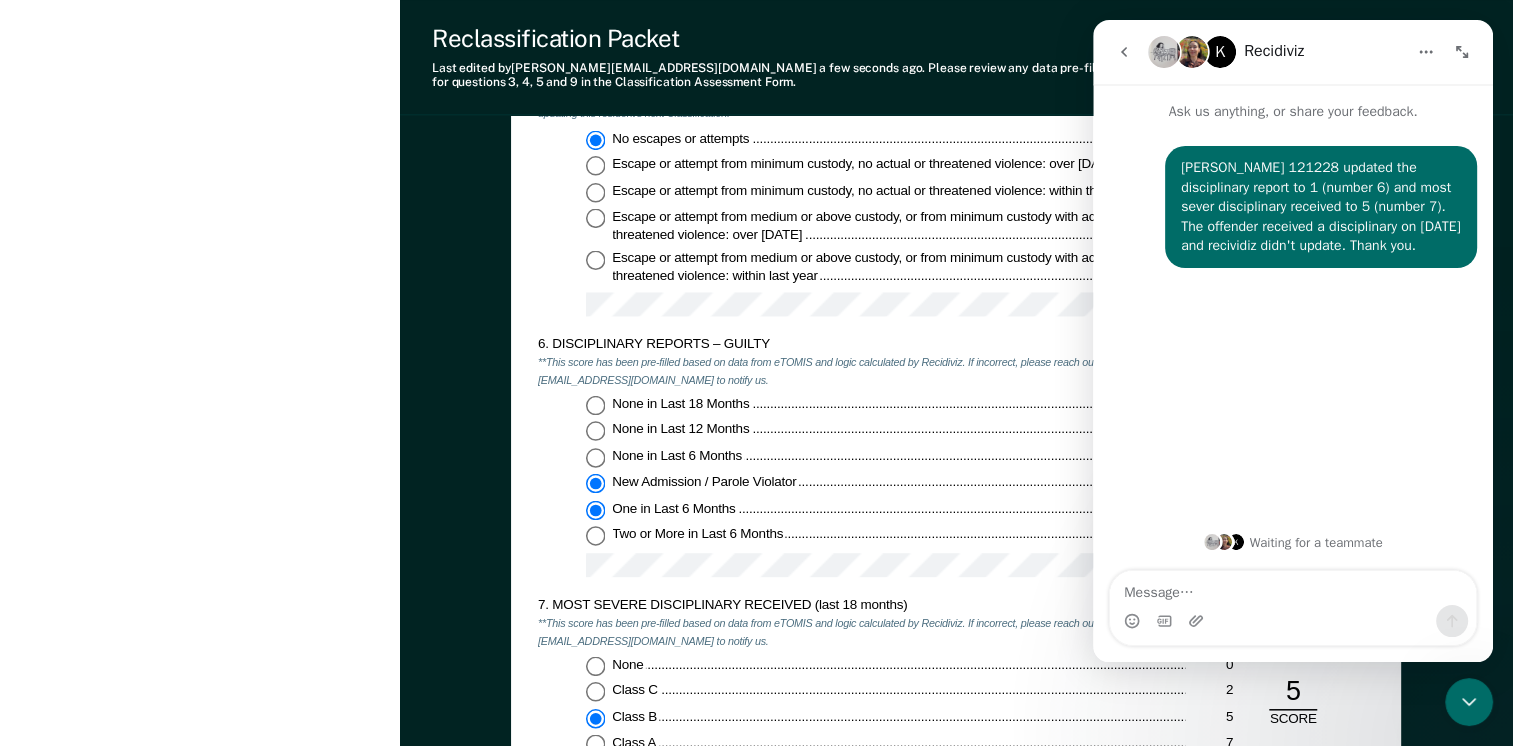 type on "x" 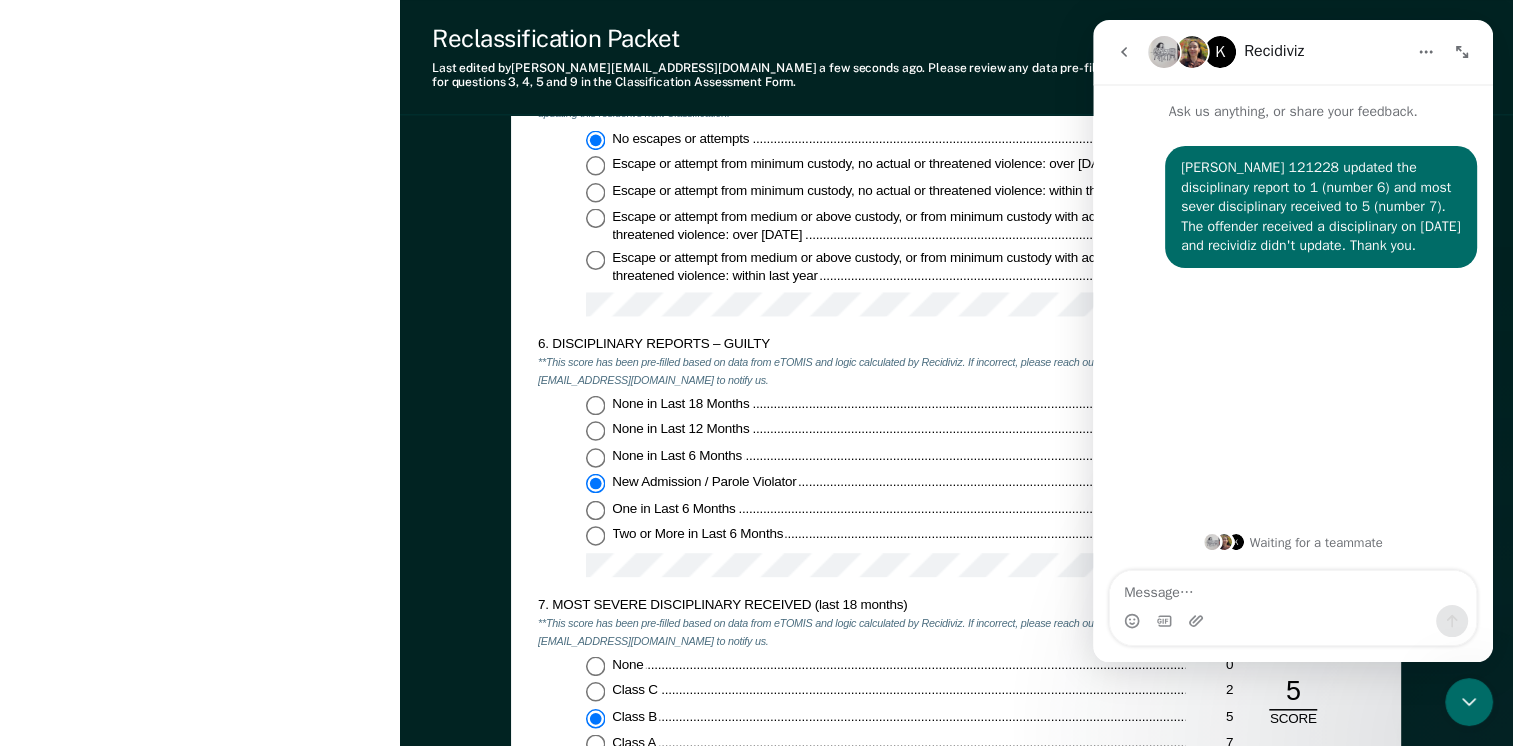click 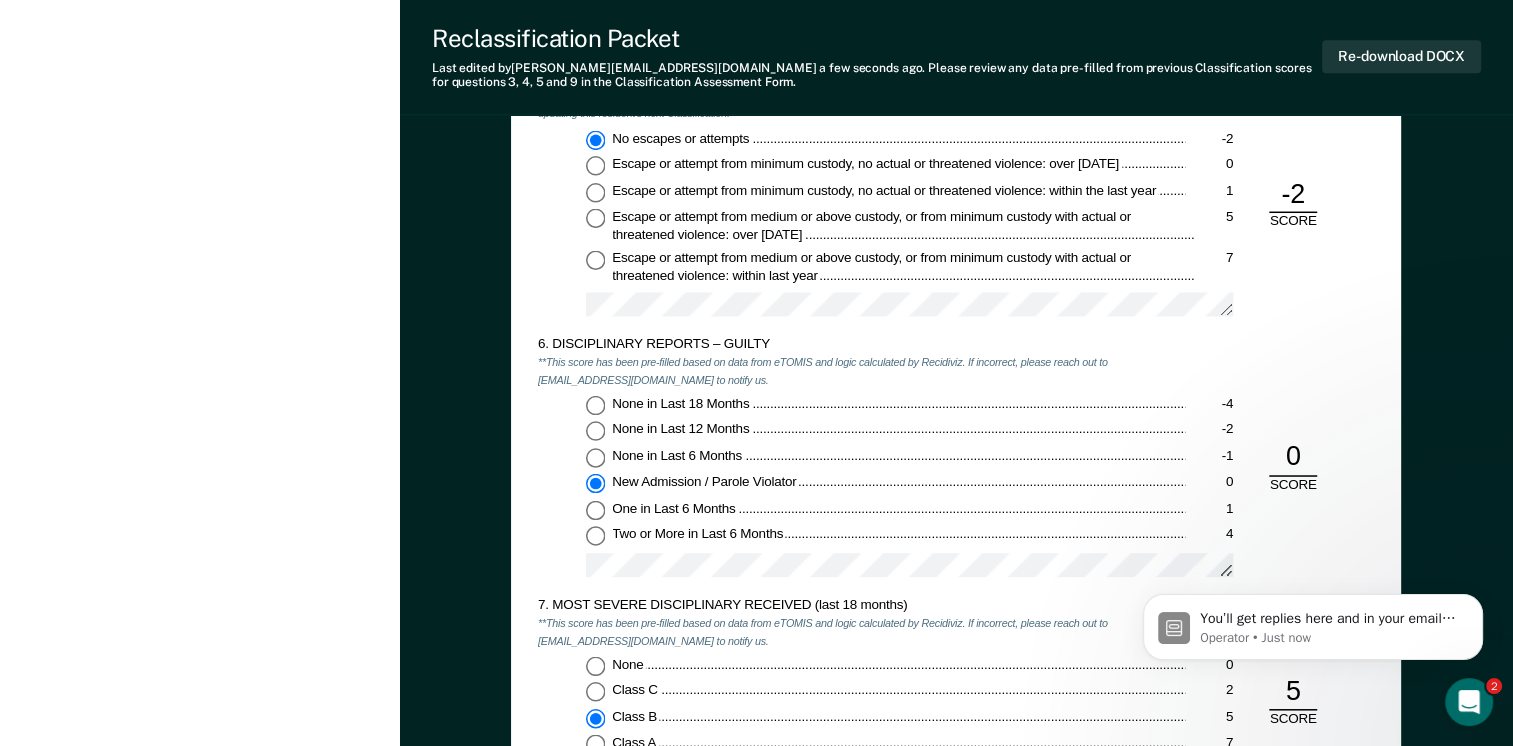 scroll, scrollTop: 0, scrollLeft: 0, axis: both 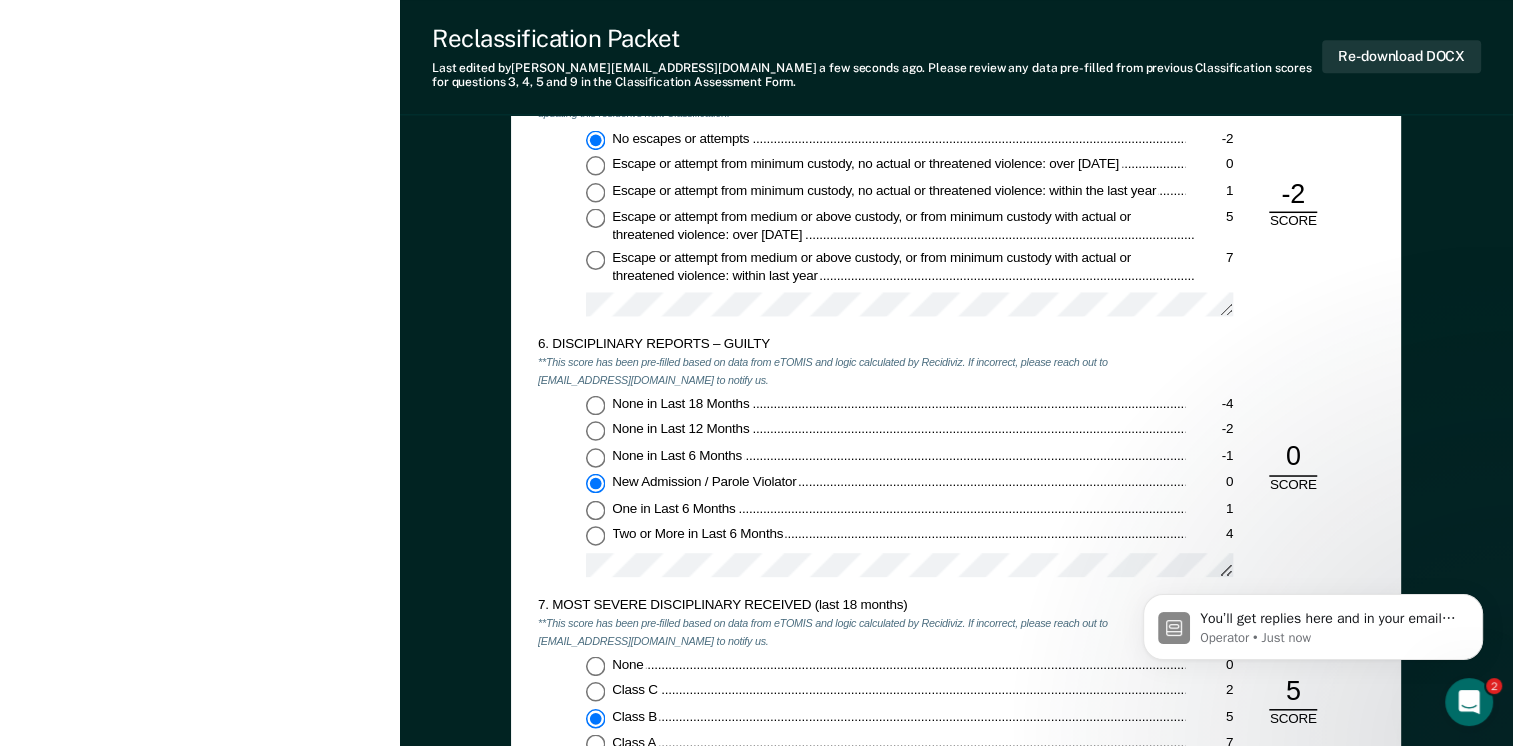 drag, startPoint x: 1485, startPoint y: 709, endPoint x: 2842, endPoint y: 1398, distance: 1521.8969 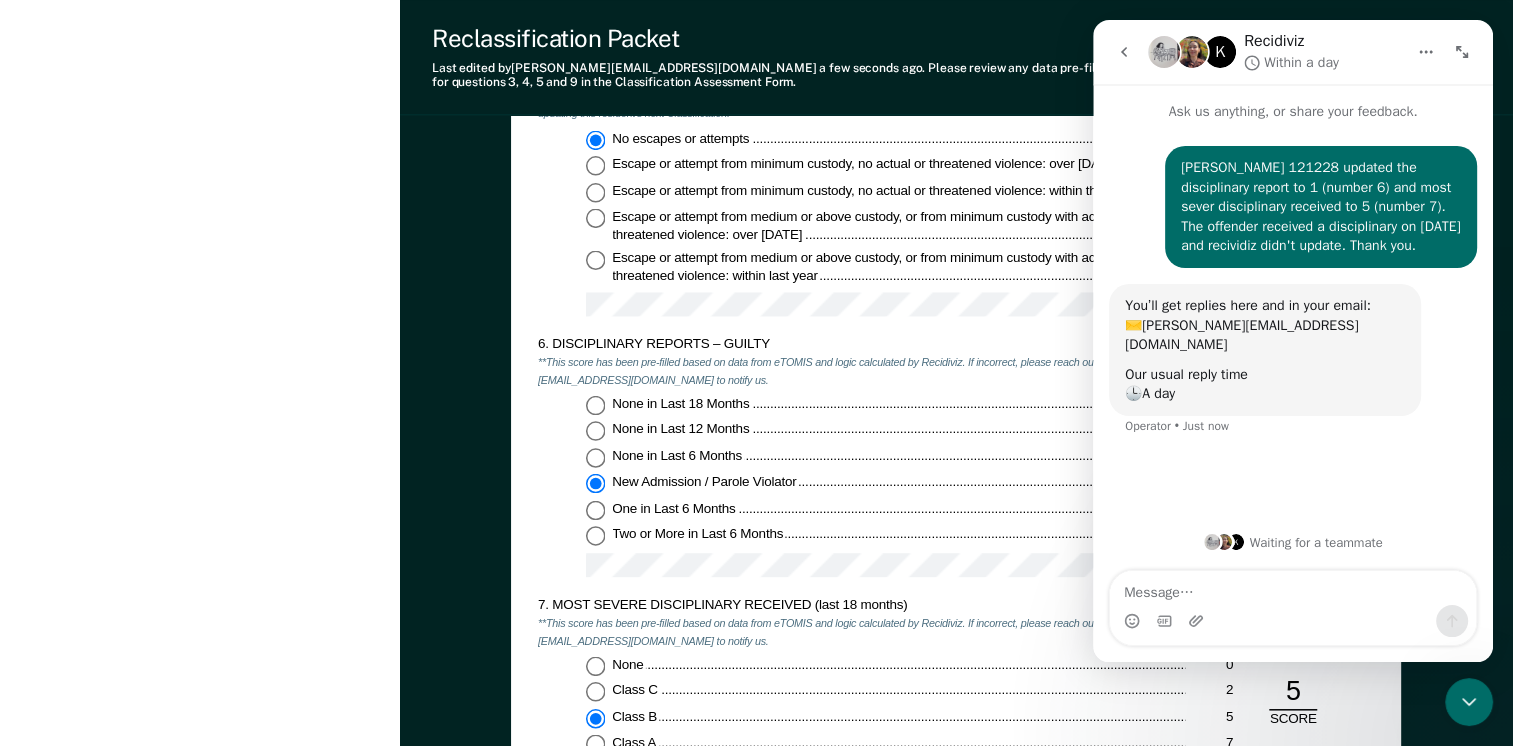 click at bounding box center (1469, 702) 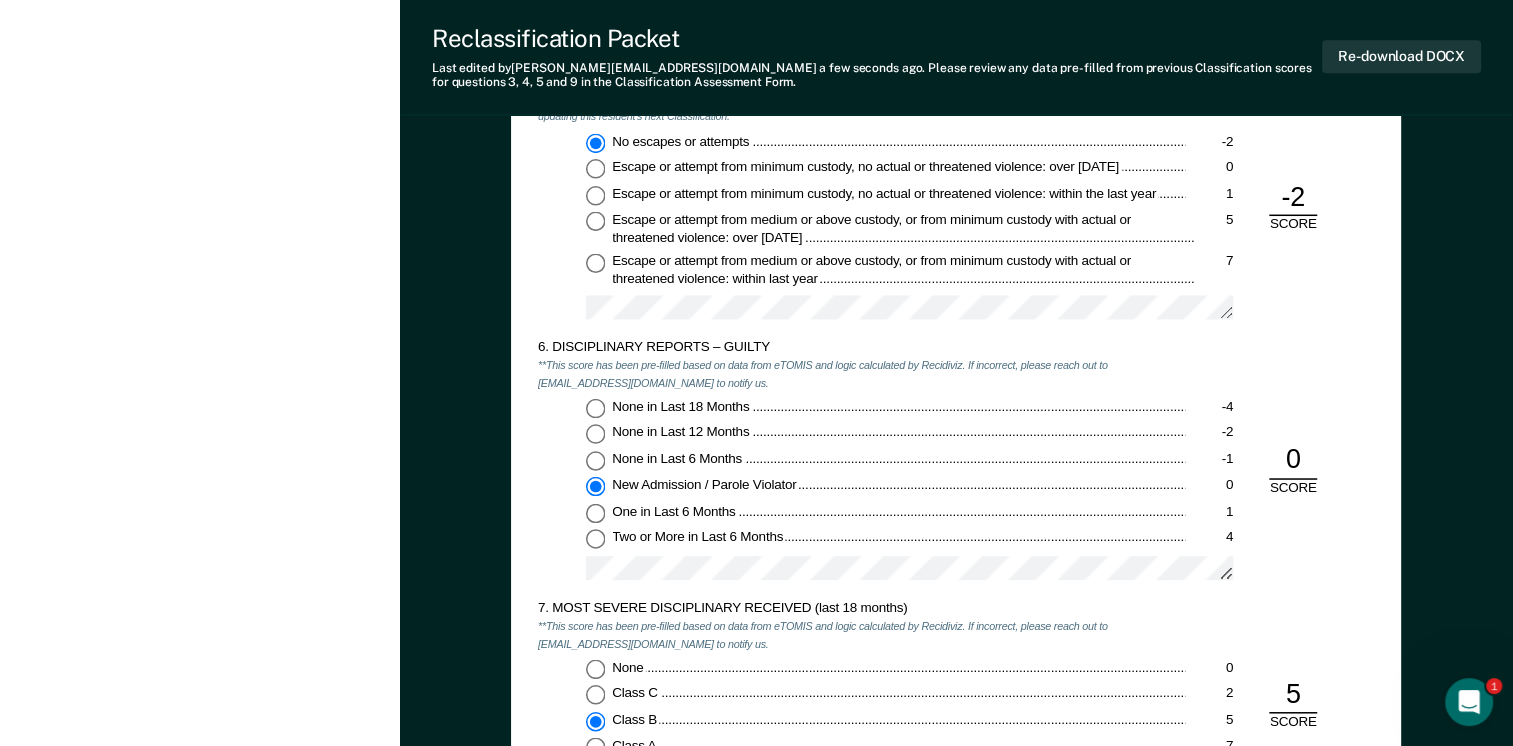 scroll, scrollTop: 2500, scrollLeft: 0, axis: vertical 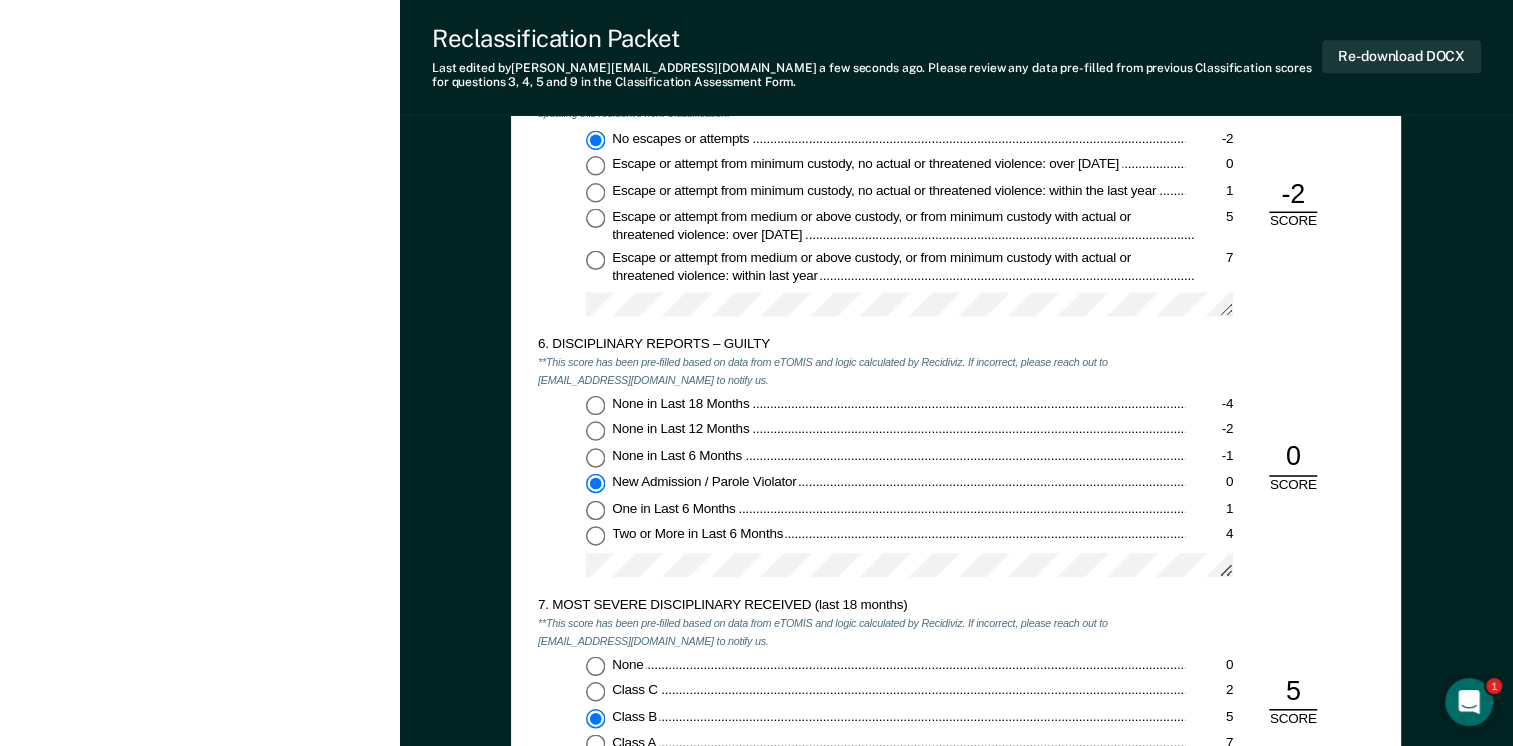 click on "One in Last 6 Months 1" at bounding box center [595, 509] 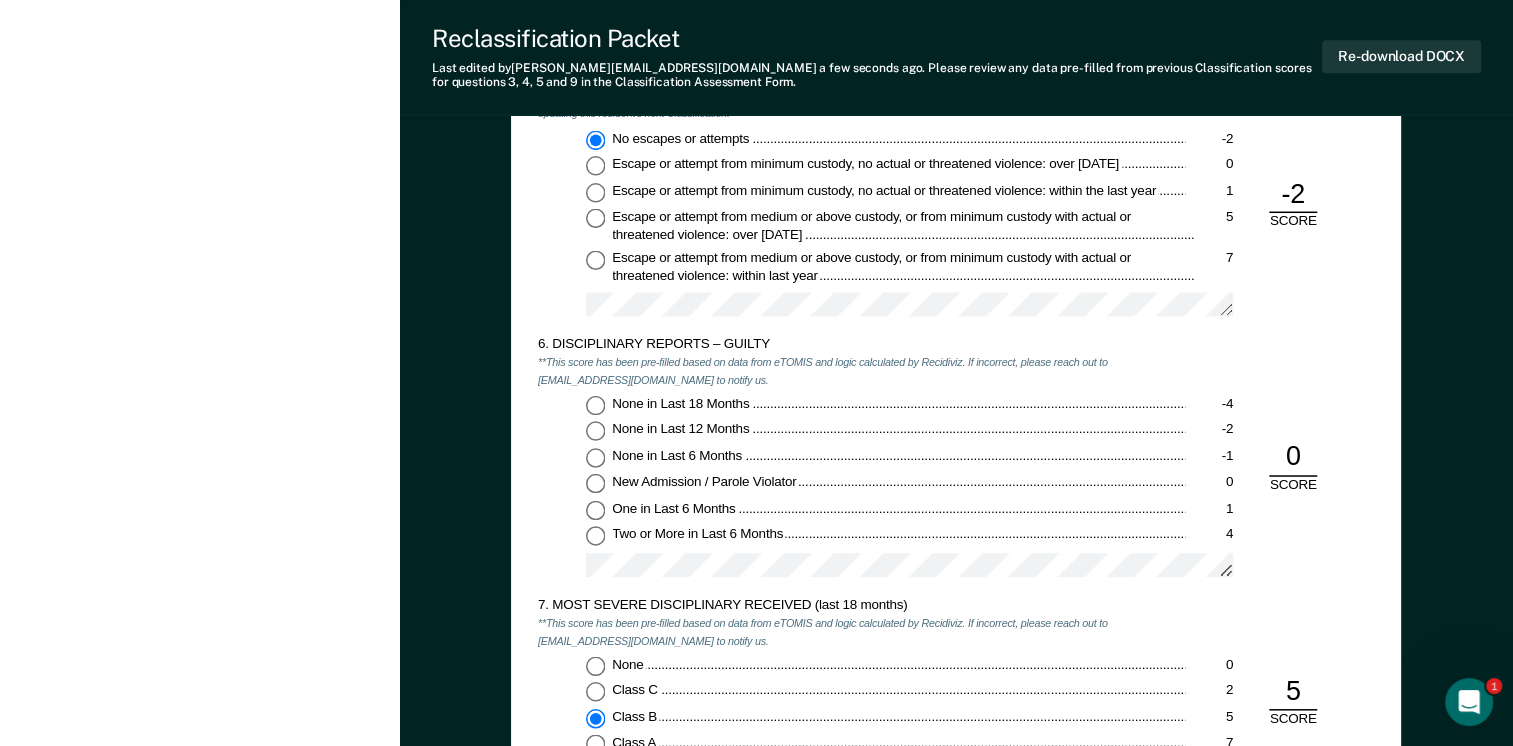 radio on "true" 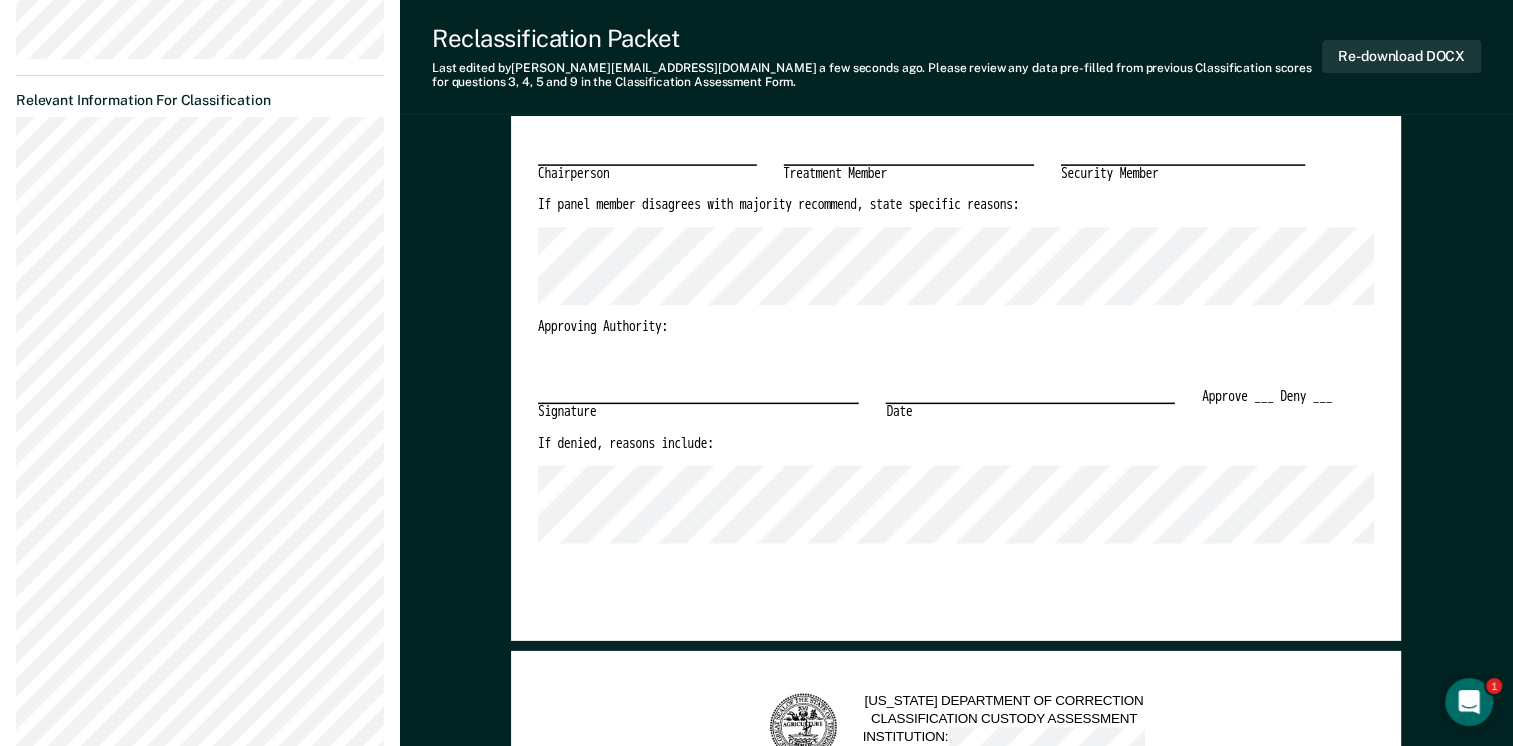 scroll, scrollTop: 200, scrollLeft: 0, axis: vertical 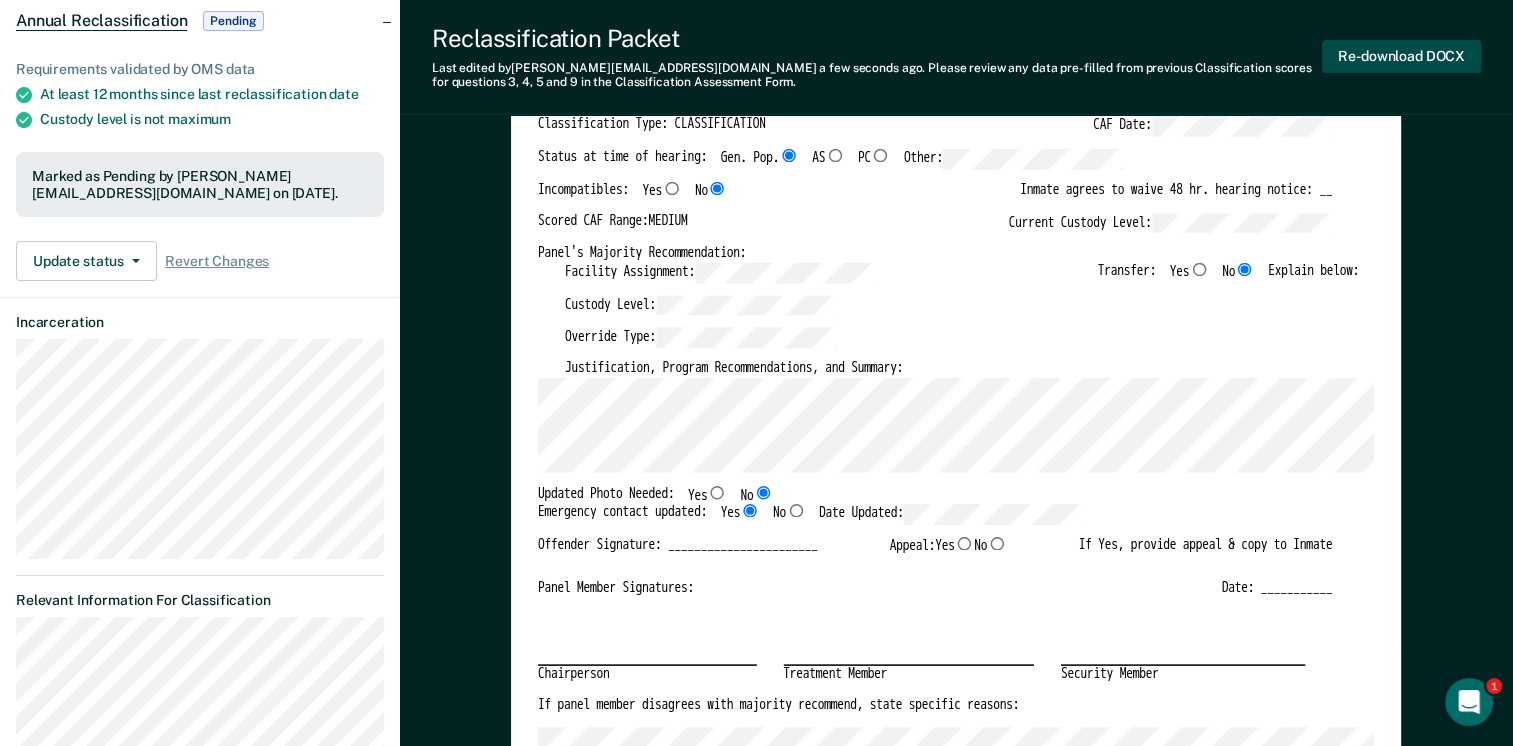 click on "Re-download DOCX" at bounding box center [1401, 56] 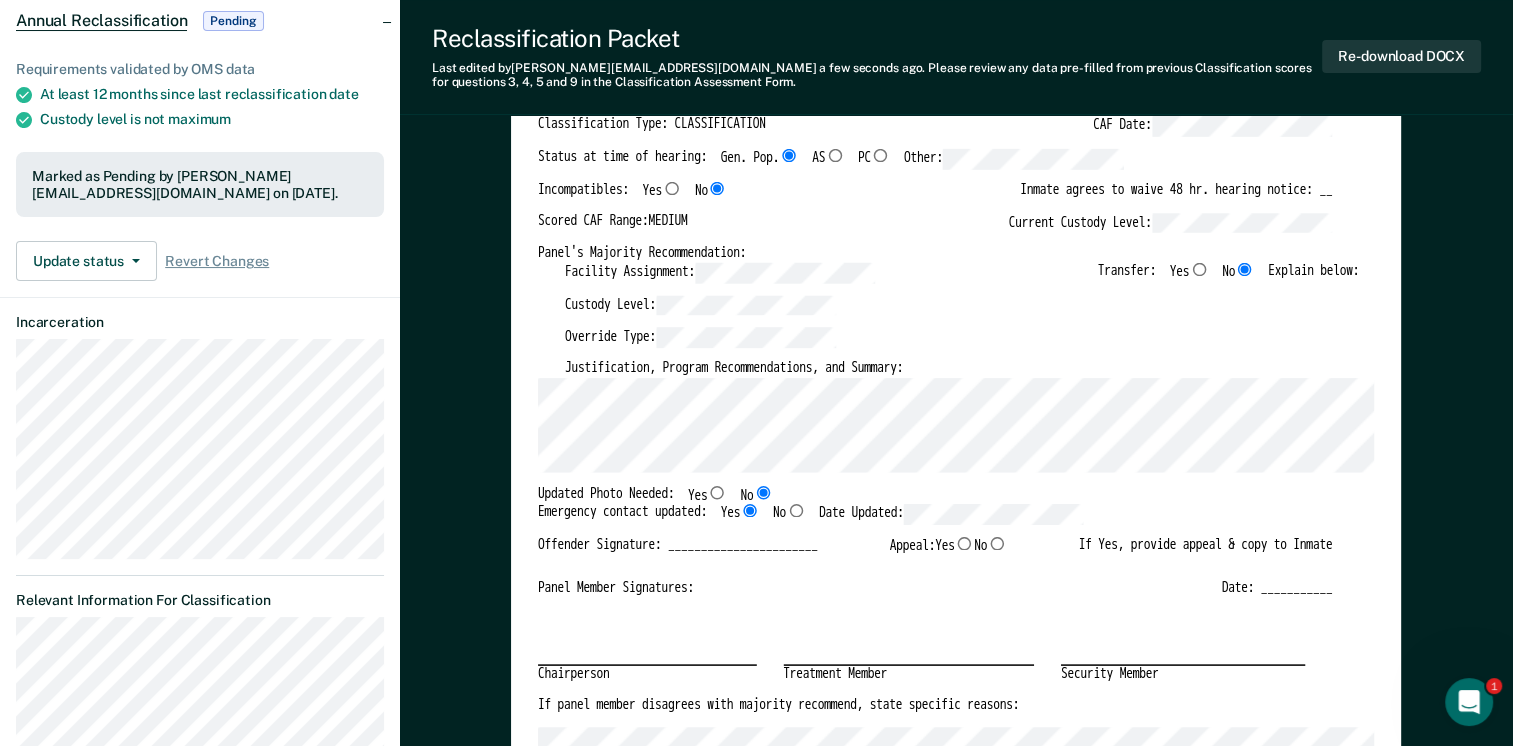 click on "[US_STATE] DEPARTMENT OF CORRECTION OFFENDER CLASSIFICATION SUMMARY TOMIS ID:  Offender Name:  Institution Name:  Classification Type: CLASSIFICATION CAF Date:  Status at time of hearing: Gen. Pop. AS PC Other:   Incompatibles: Yes No Inmate agrees to waive 48 hr. hearing notice: __ Scored CAF Range: MEDIUM Current Custody Level:  Panel's Majority Recommendation: Facility Assignment: Transfer: Yes No Explain below: Custody Level:  Override Type:  Justification, Program Recommendations, and Summary: Updated Photo Needed: Yes No Emergency contact updated: Yes No Date Updated:  Offender Signature: _______________________ Appeal: Yes No If Yes, provide appeal & copy to Inmate Panel Member Signatures: Date: ___________ Chairperson Treatment Member Security Member If panel member disagrees with majority recommend, state specific reasons: Approving Authority: Signature Date Approve ___ Deny ___ If denied, reasons include: [US_STATE] DEPARTMENT OF CORRECTION  CLASSIFICATION CUSTODY ASSESSMENT  INSTITUTION:   Name: None" at bounding box center (956, 2437) 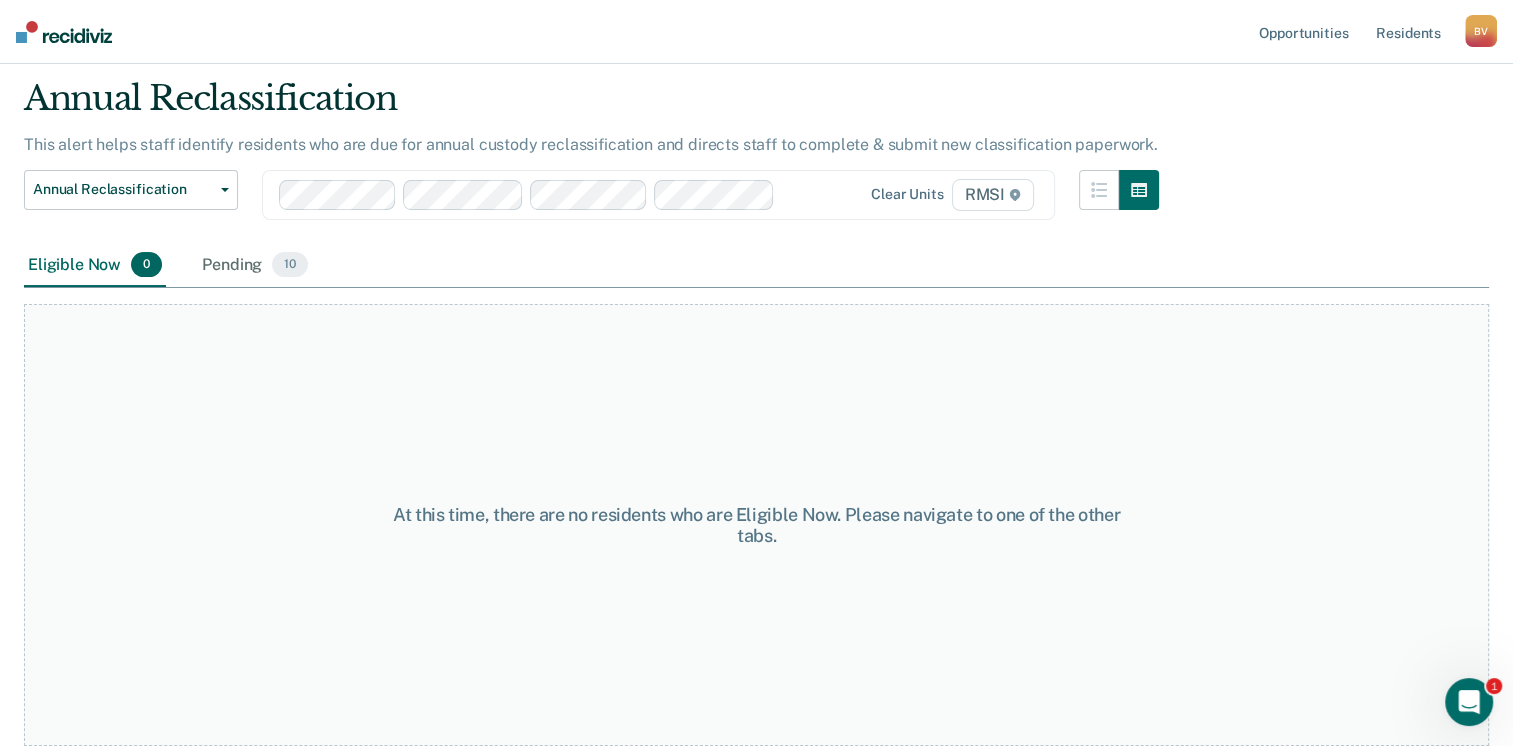scroll, scrollTop: 0, scrollLeft: 0, axis: both 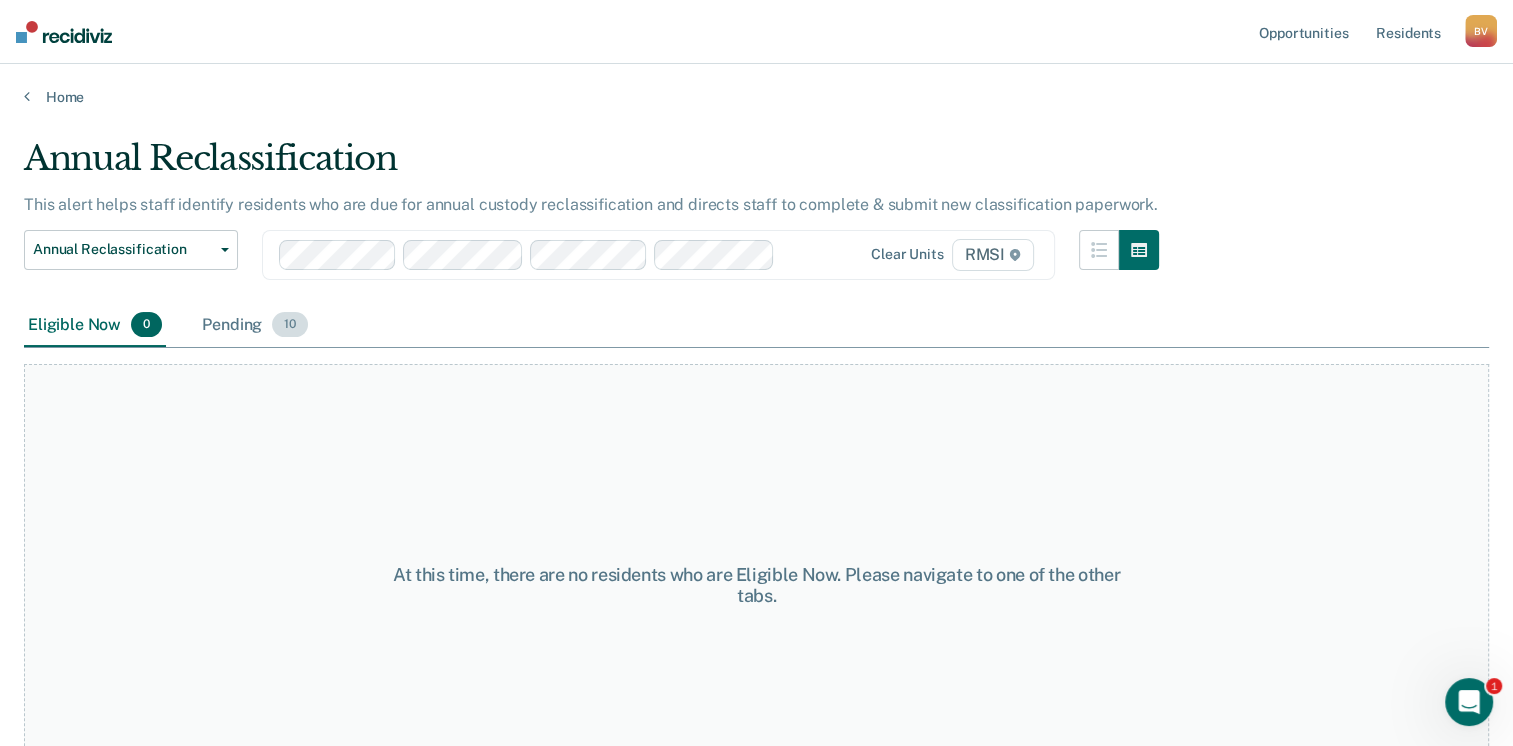 click on "10" at bounding box center [290, 325] 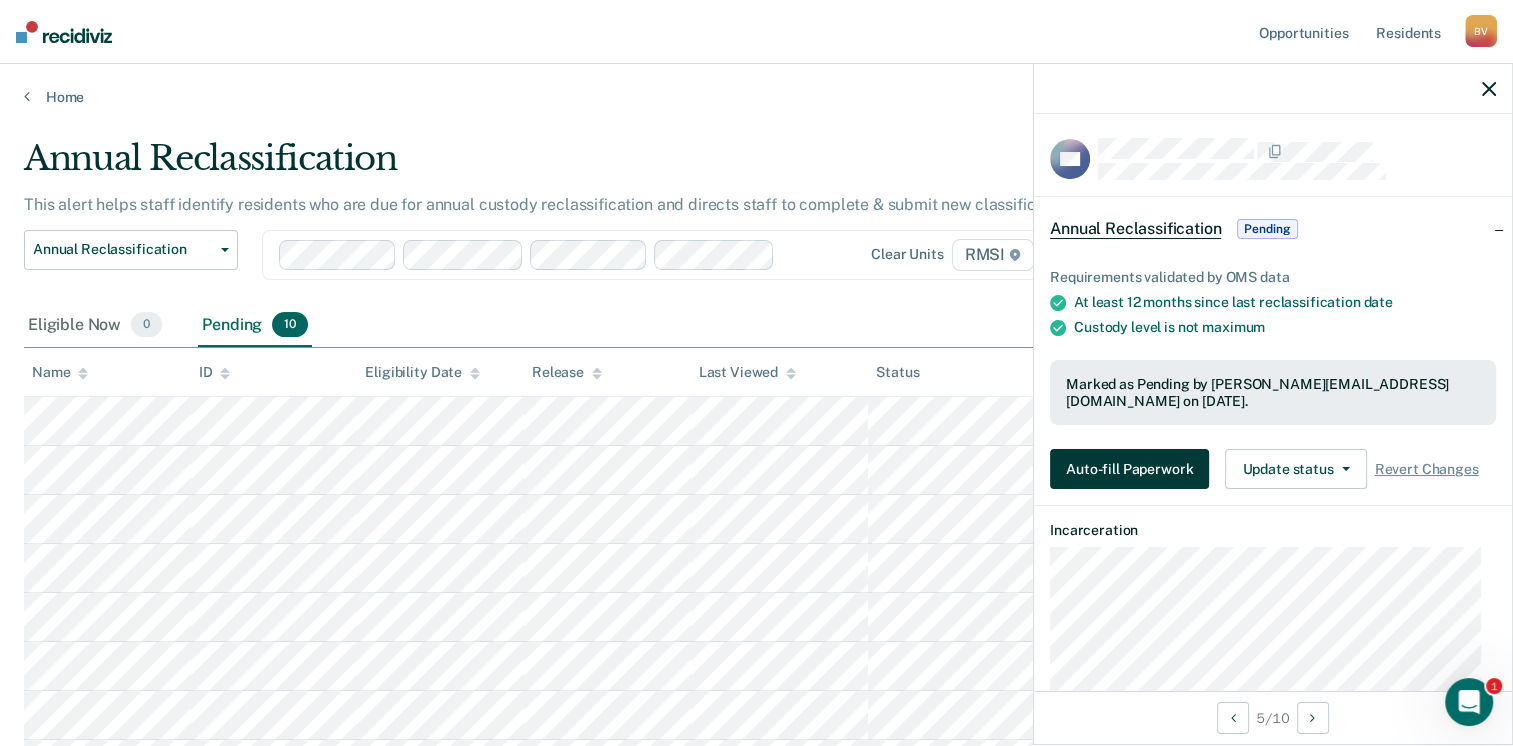 click on "Auto-fill Paperwork" at bounding box center [1129, 469] 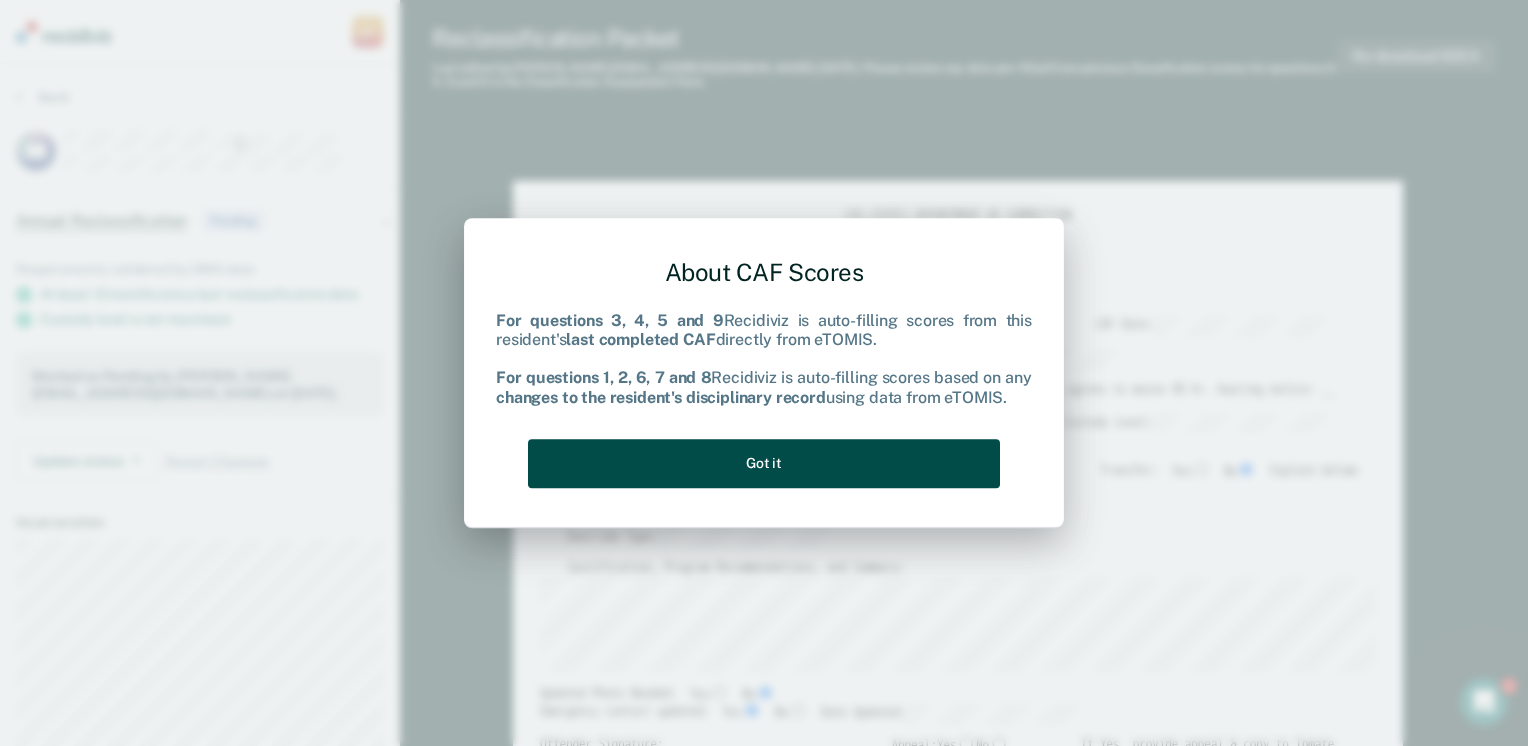 click on "Got it" at bounding box center [764, 463] 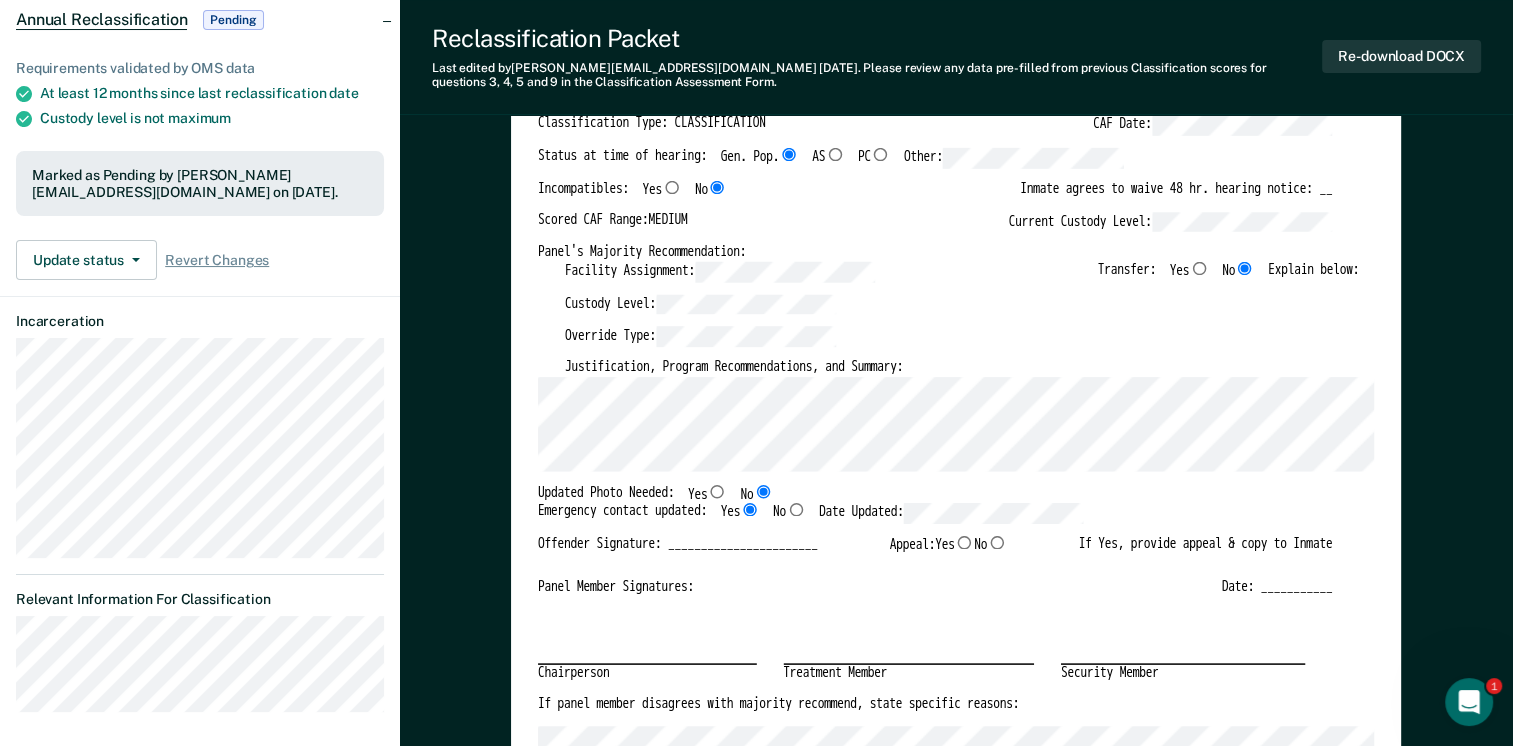 scroll, scrollTop: 200, scrollLeft: 0, axis: vertical 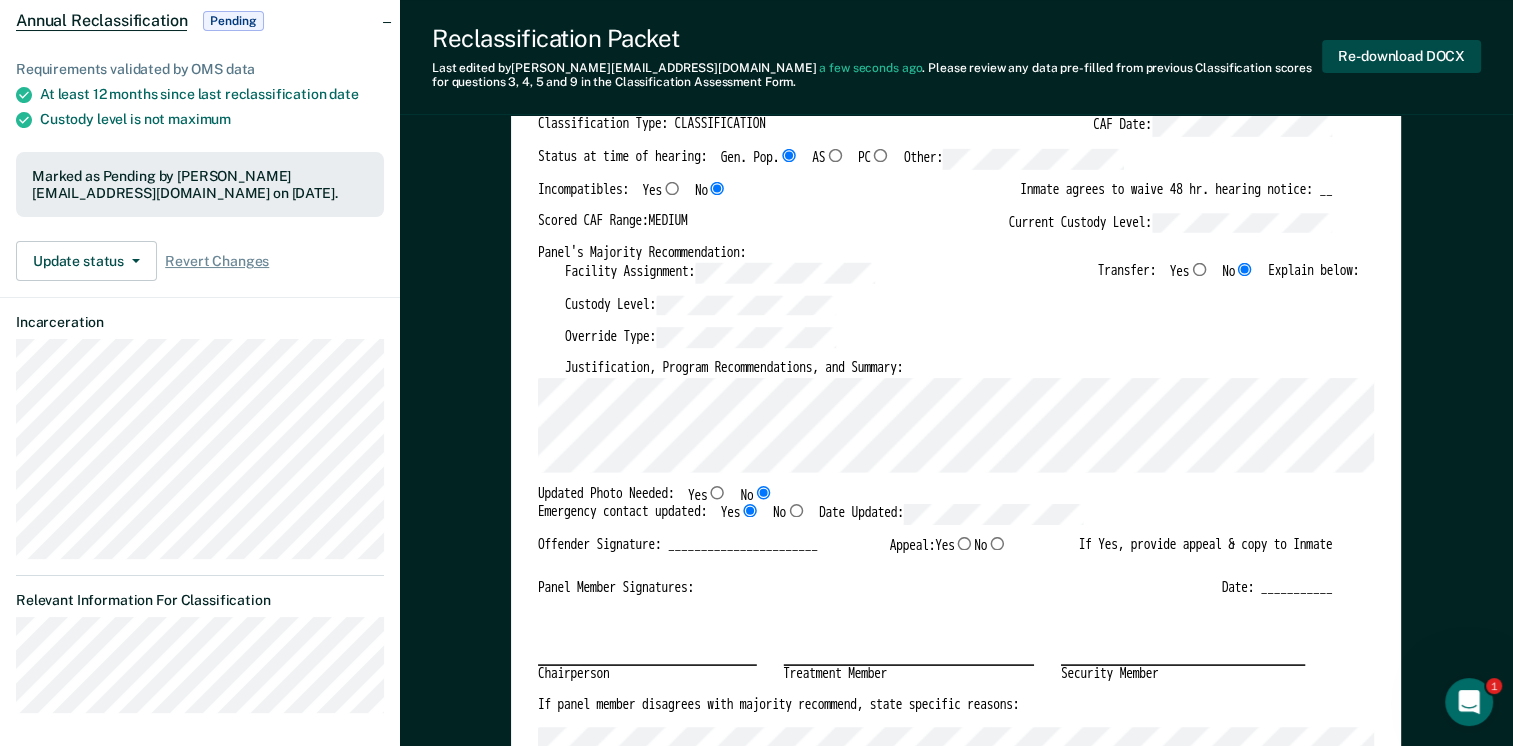click on "Re-download DOCX" at bounding box center (1401, 56) 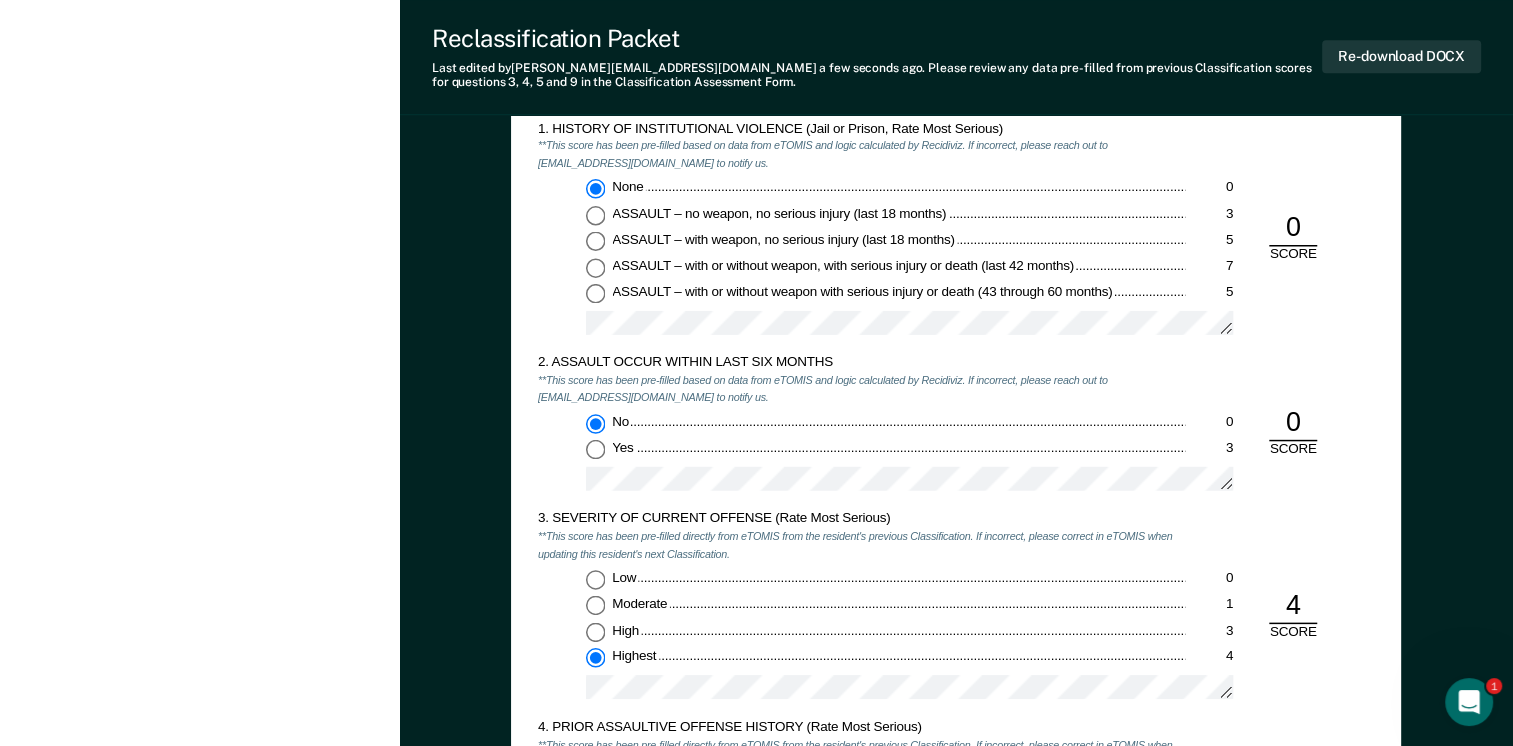 scroll, scrollTop: 1200, scrollLeft: 0, axis: vertical 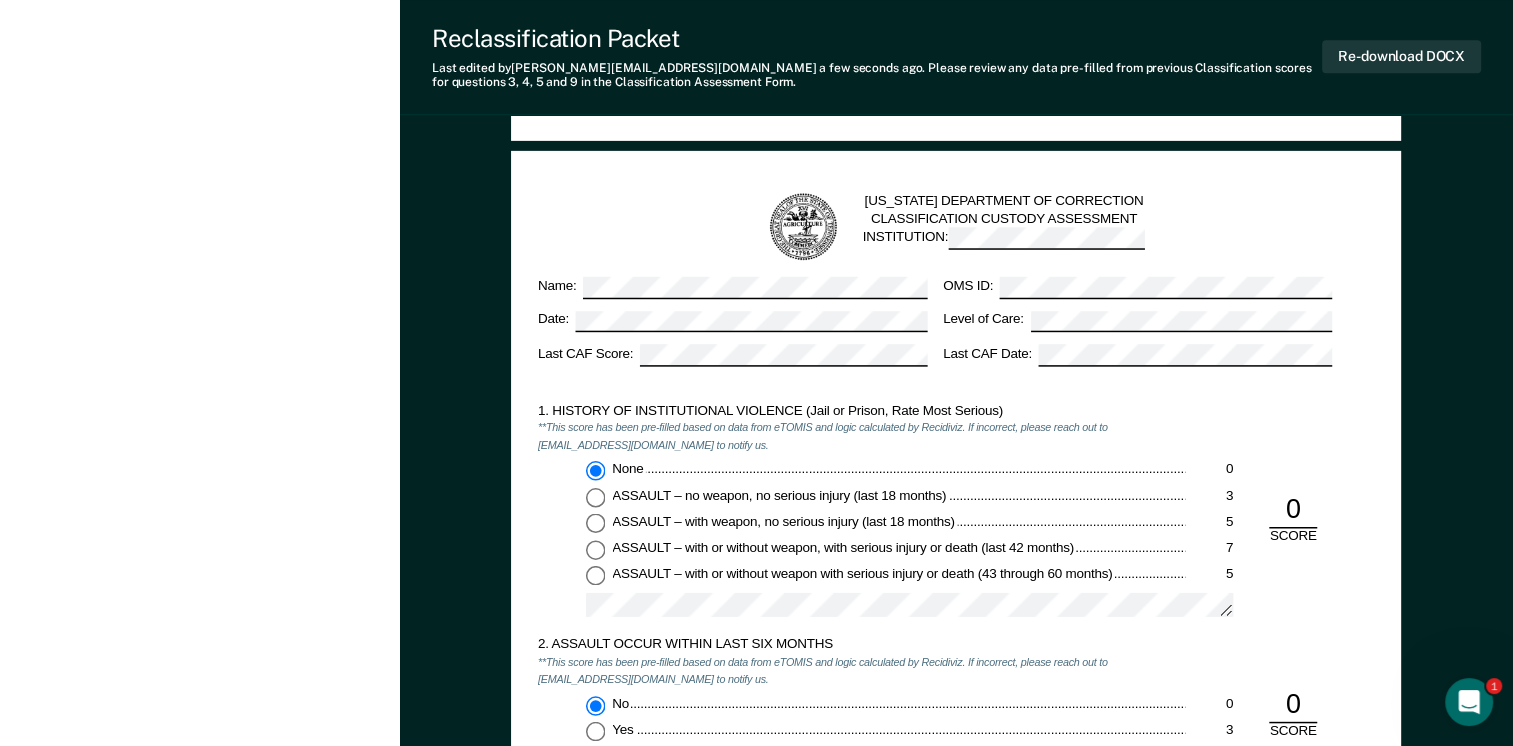 drag, startPoint x: 1287, startPoint y: 440, endPoint x: 1177, endPoint y: 370, distance: 130.38405 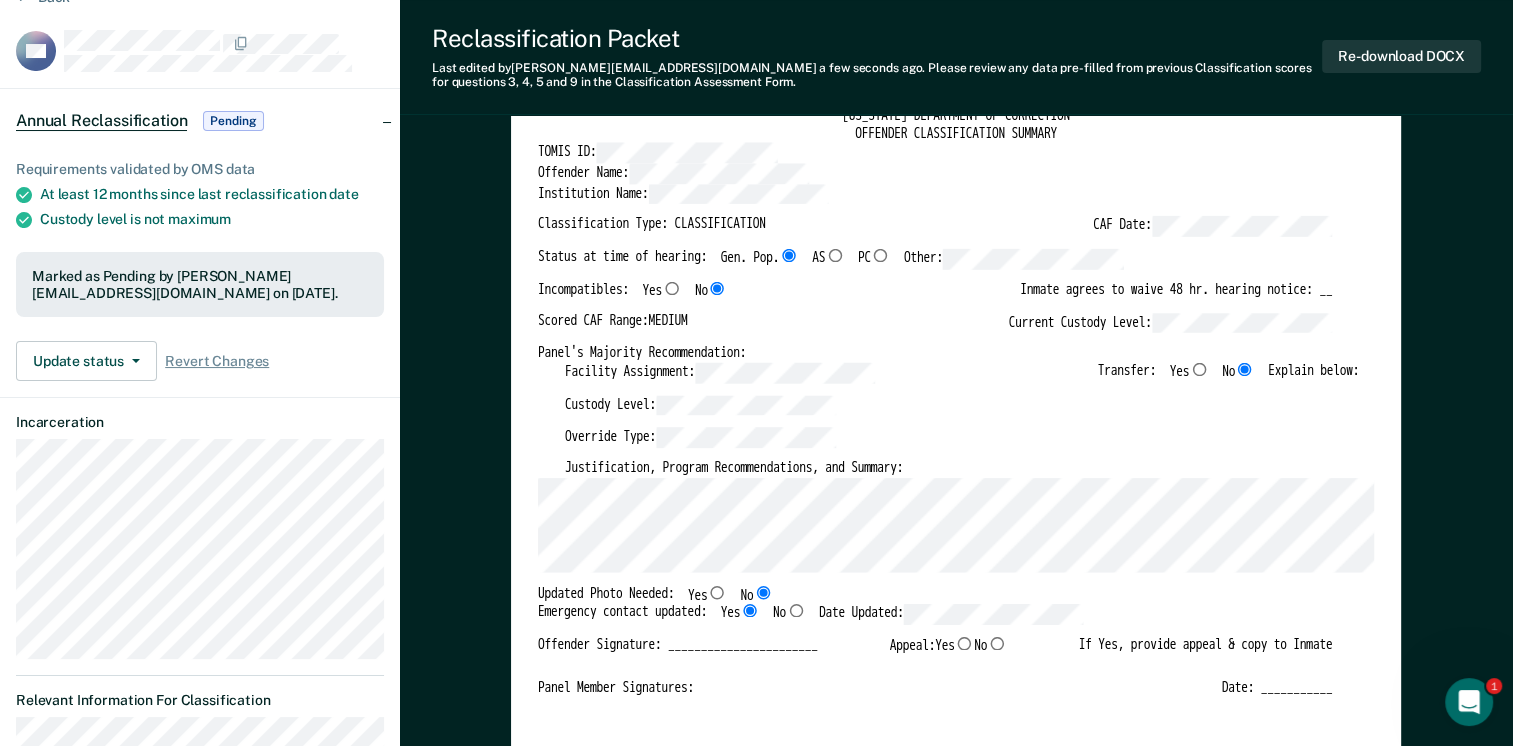 scroll, scrollTop: 0, scrollLeft: 0, axis: both 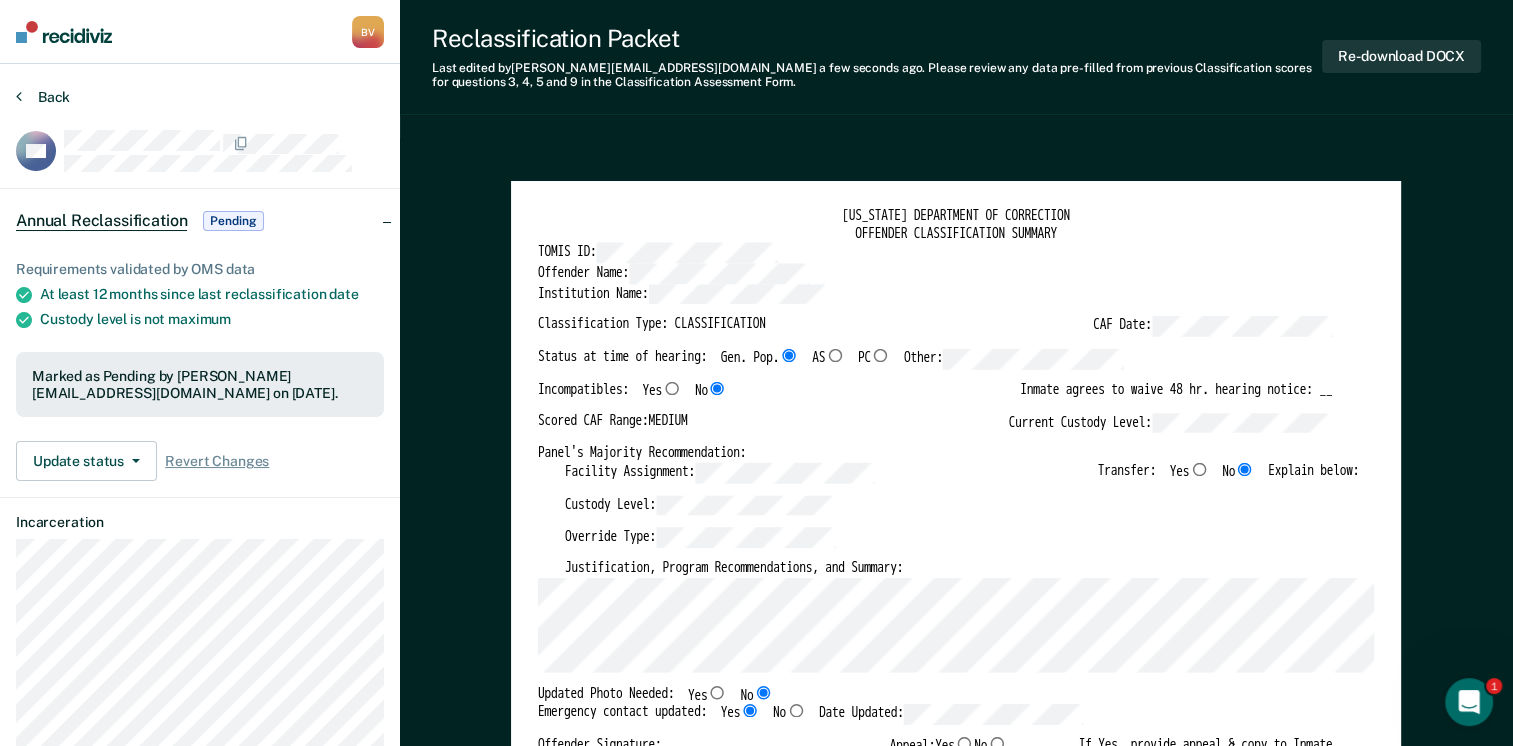 click on "Back" at bounding box center (43, 97) 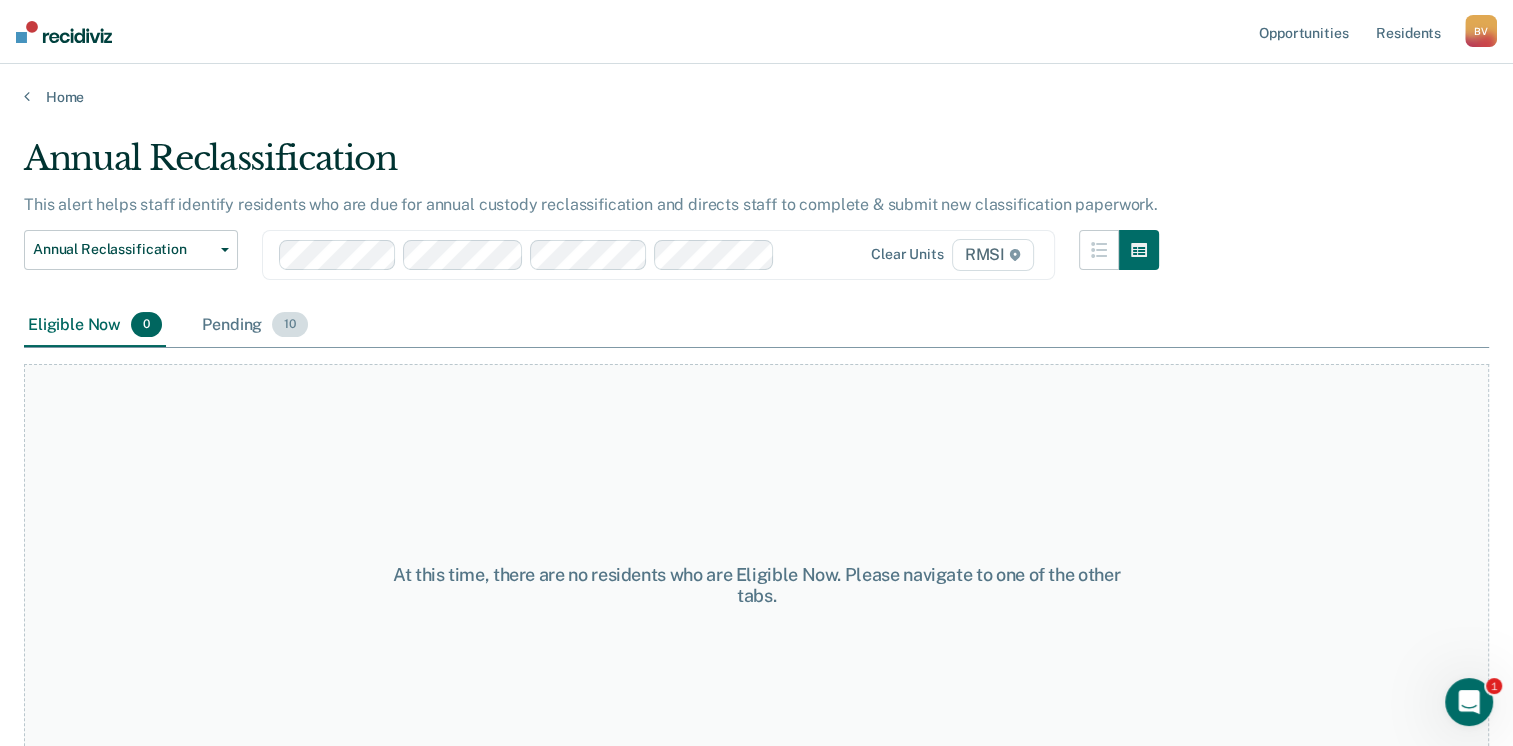 click on "10" at bounding box center [290, 325] 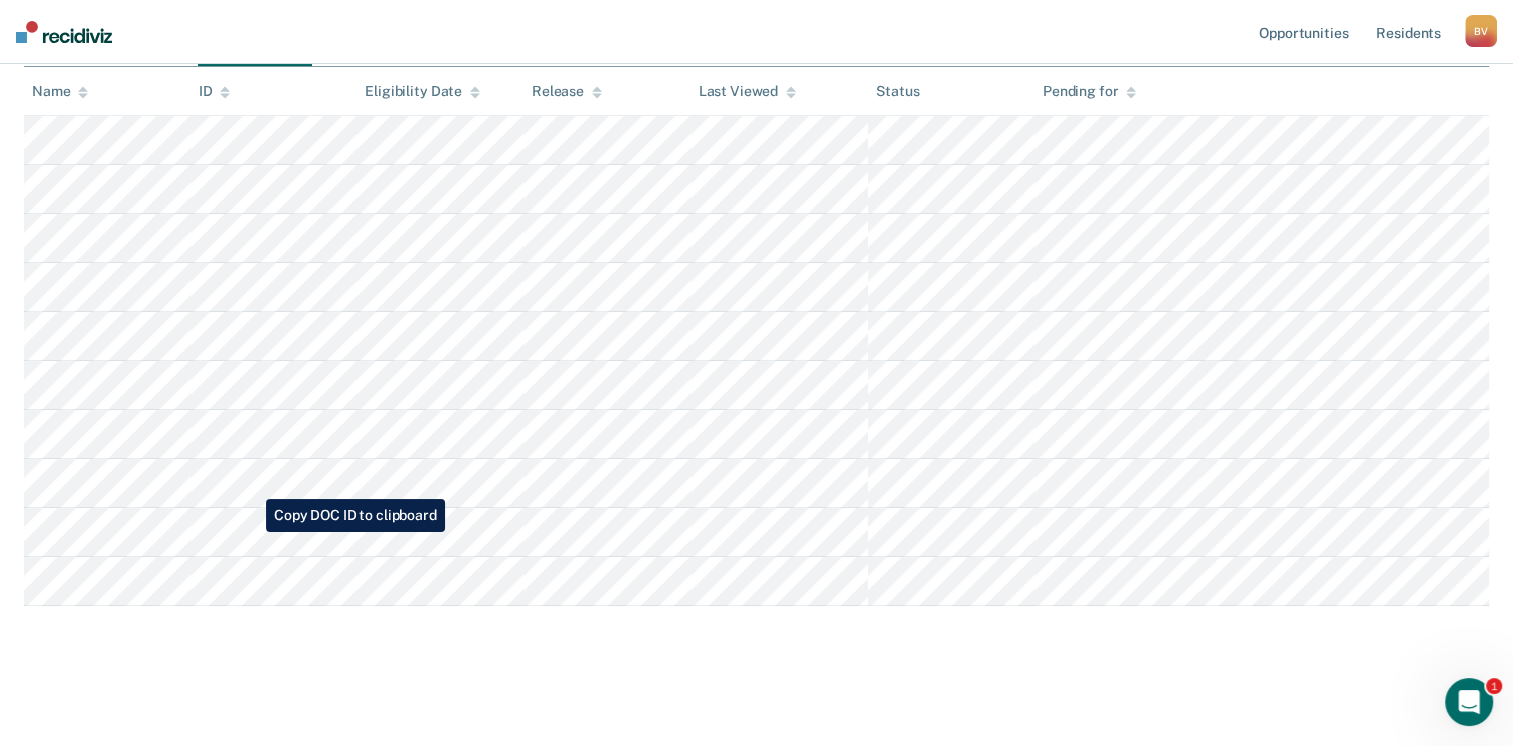 scroll, scrollTop: 283, scrollLeft: 0, axis: vertical 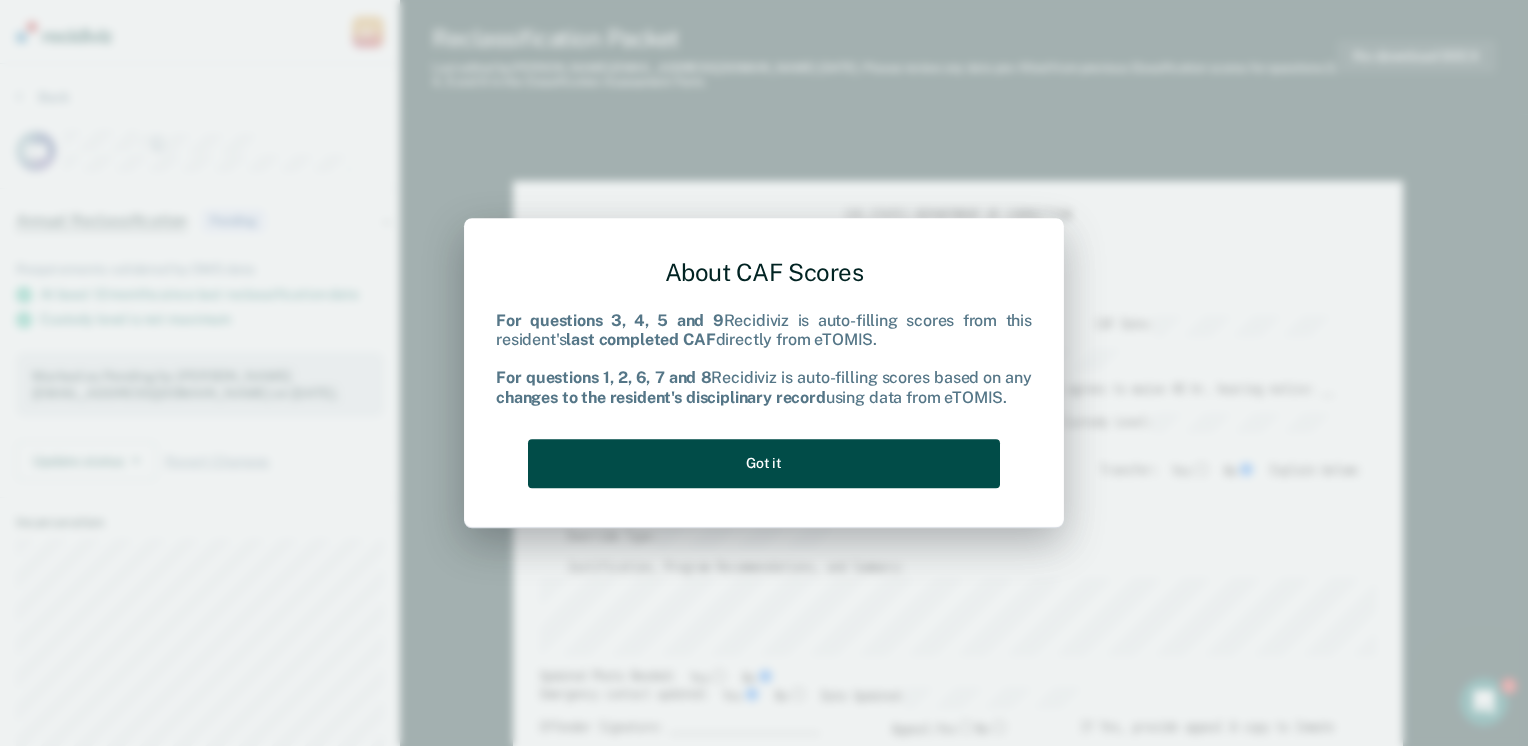 click on "Got it" at bounding box center [764, 463] 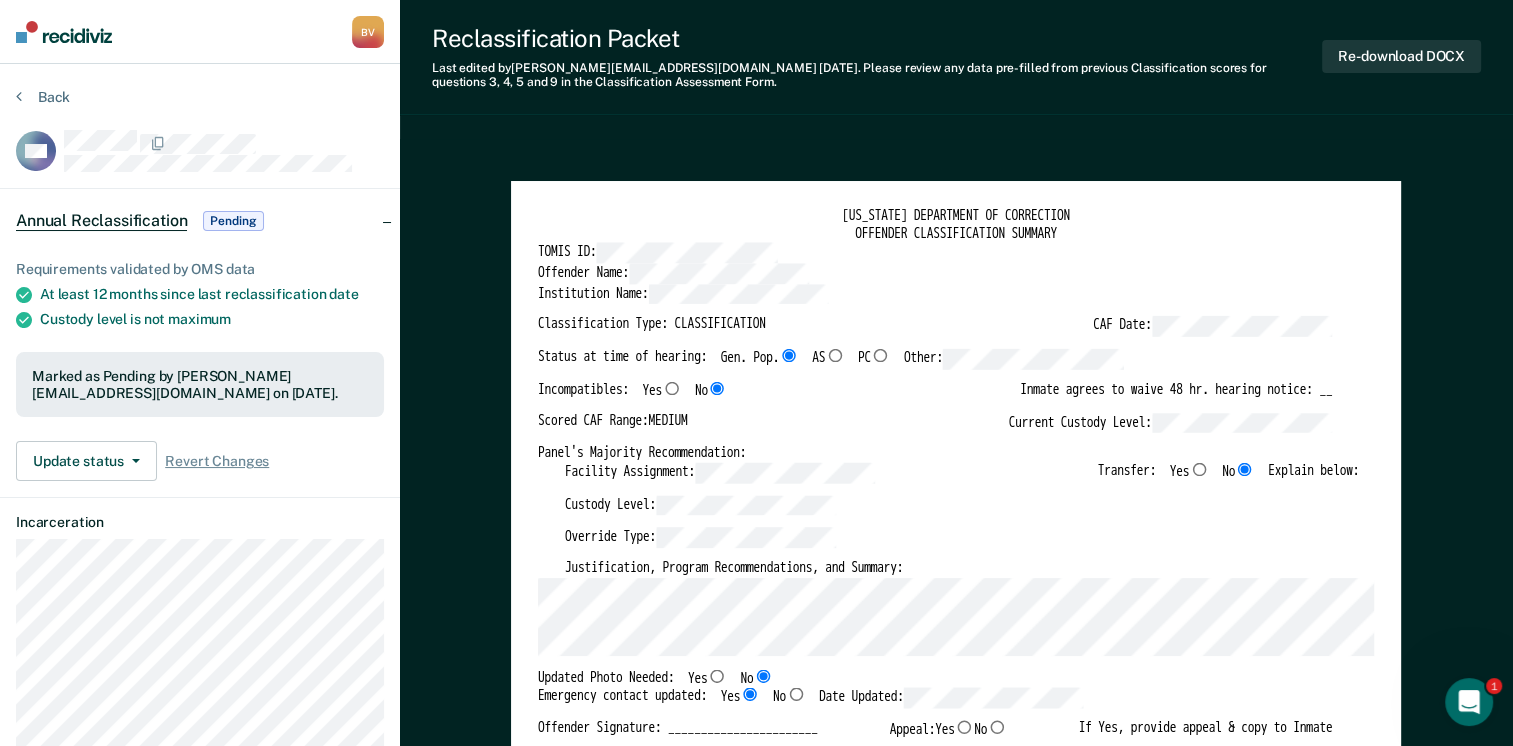 scroll, scrollTop: 300, scrollLeft: 0, axis: vertical 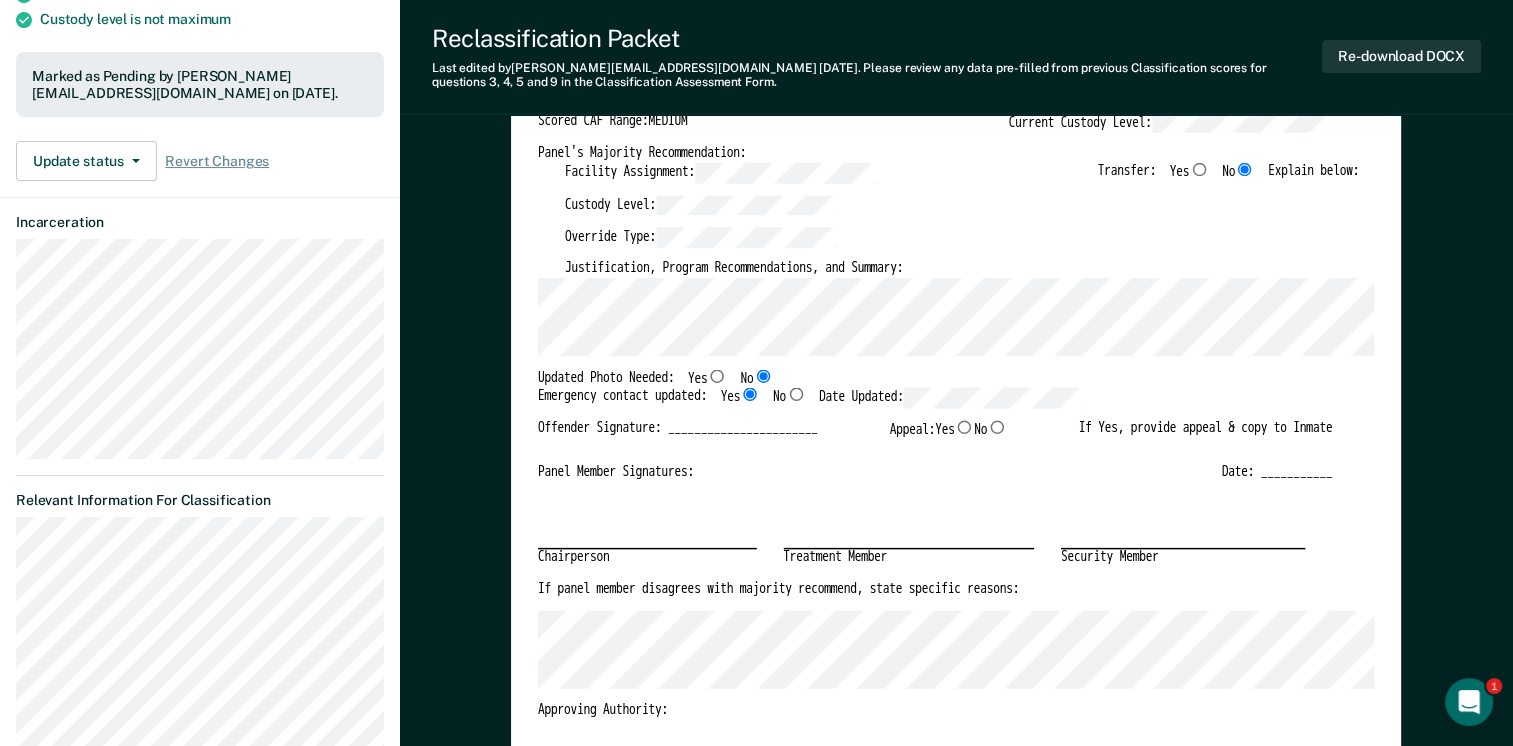 type on "x" 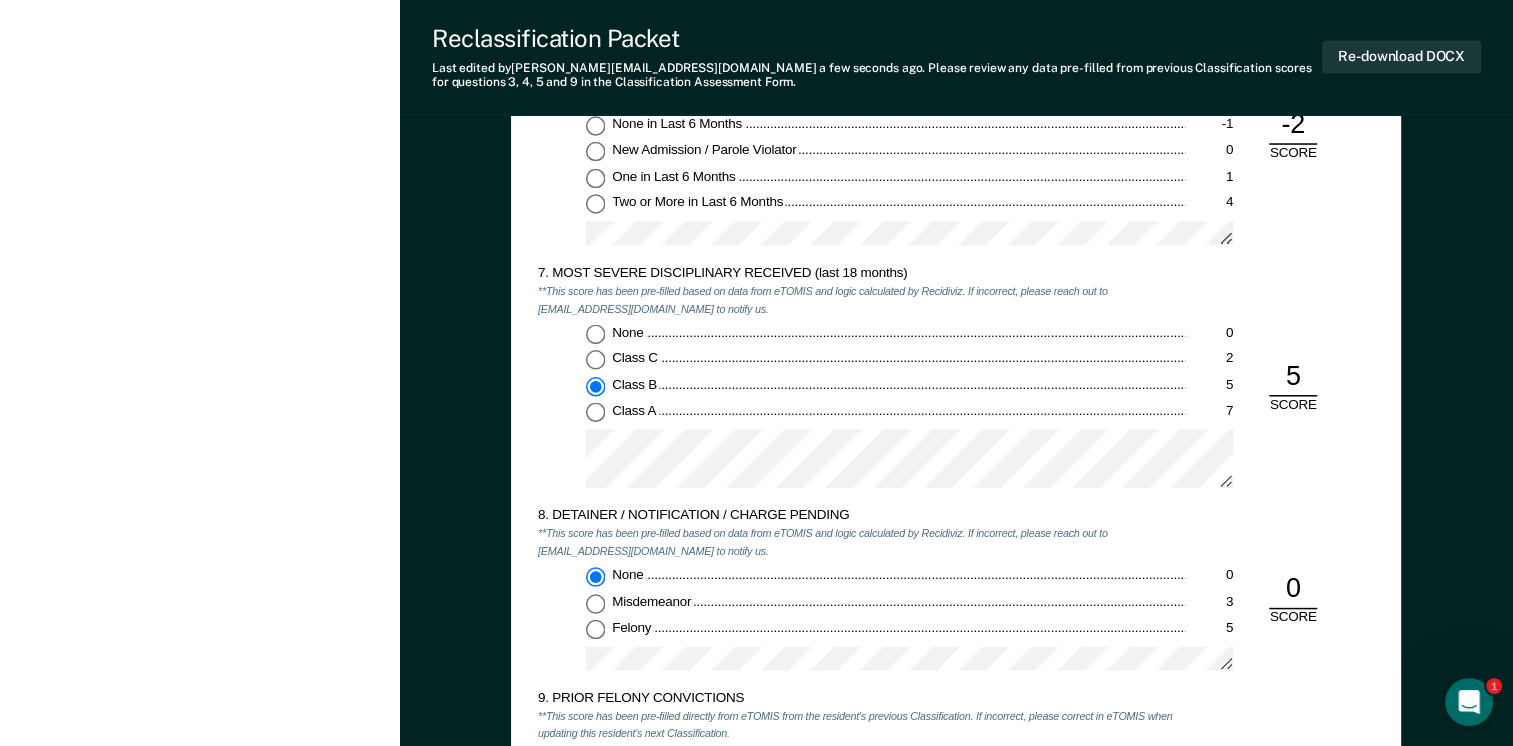 scroll, scrollTop: 2800, scrollLeft: 0, axis: vertical 